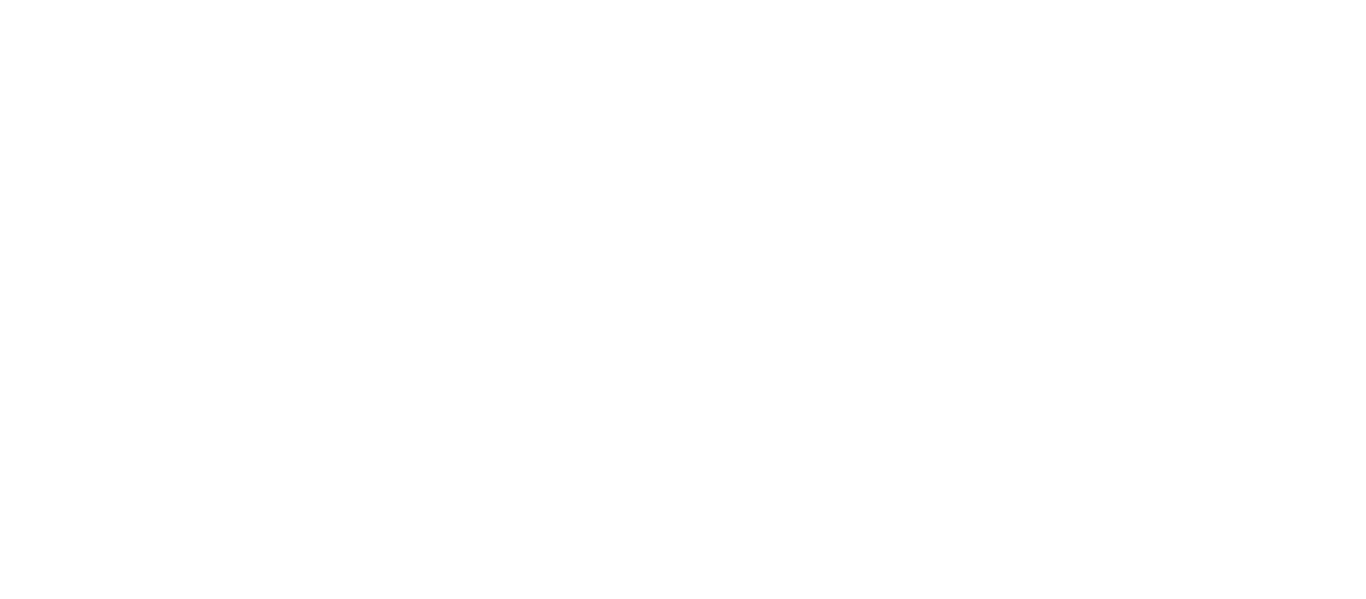 scroll, scrollTop: 0, scrollLeft: 0, axis: both 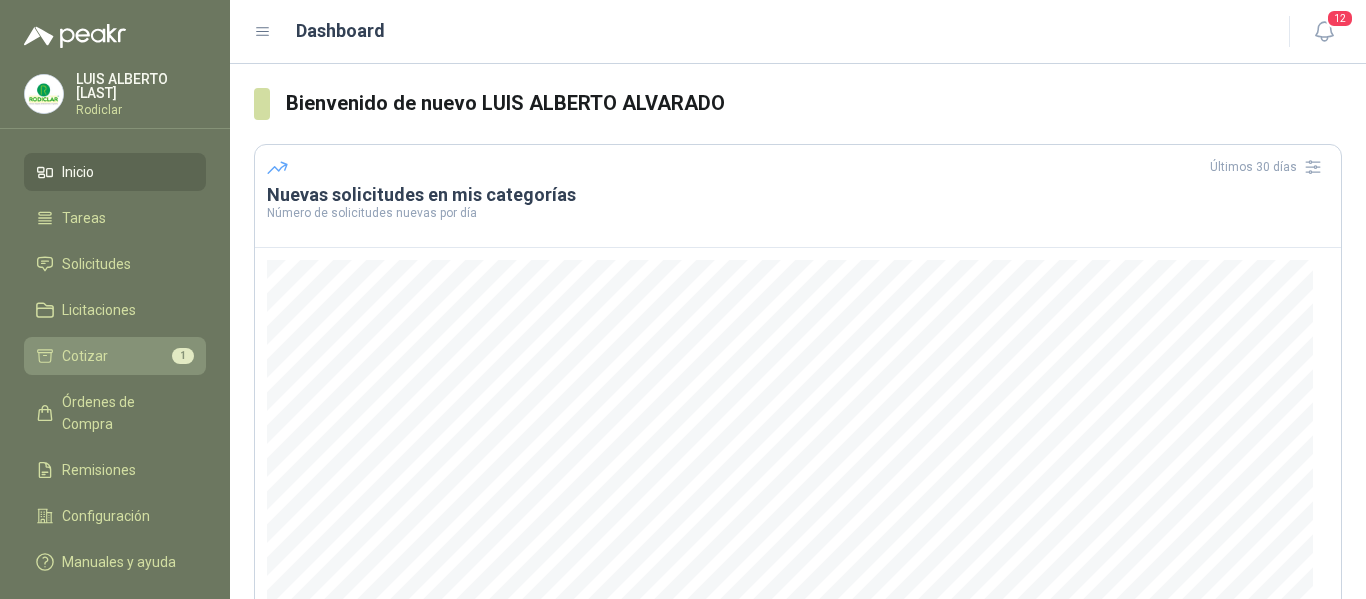 click on "Cotizar" at bounding box center (85, 356) 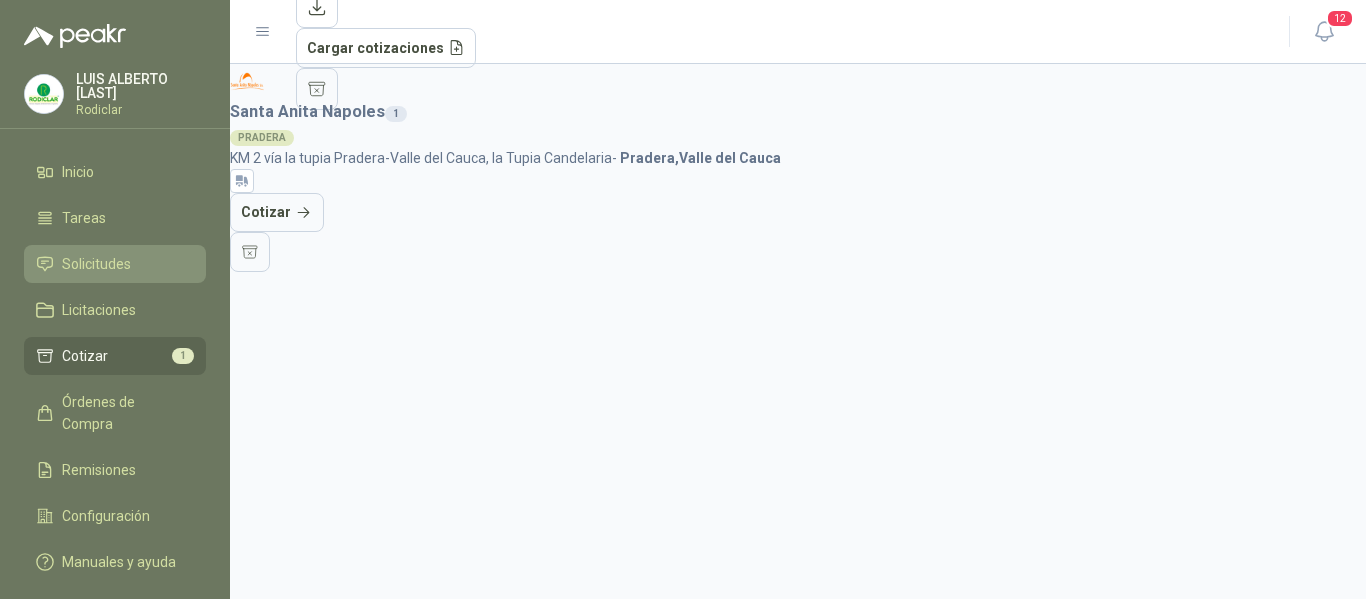 click on "Solicitudes" at bounding box center (96, 264) 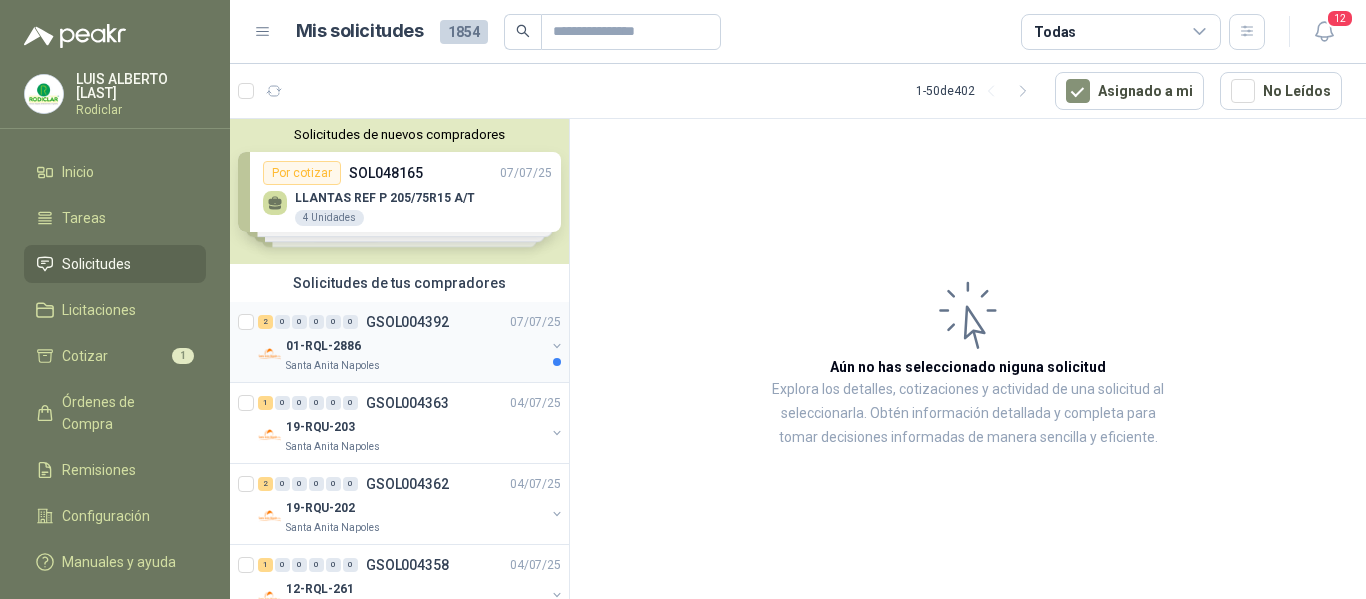 click on "Santa Anita Napoles" at bounding box center (415, 366) 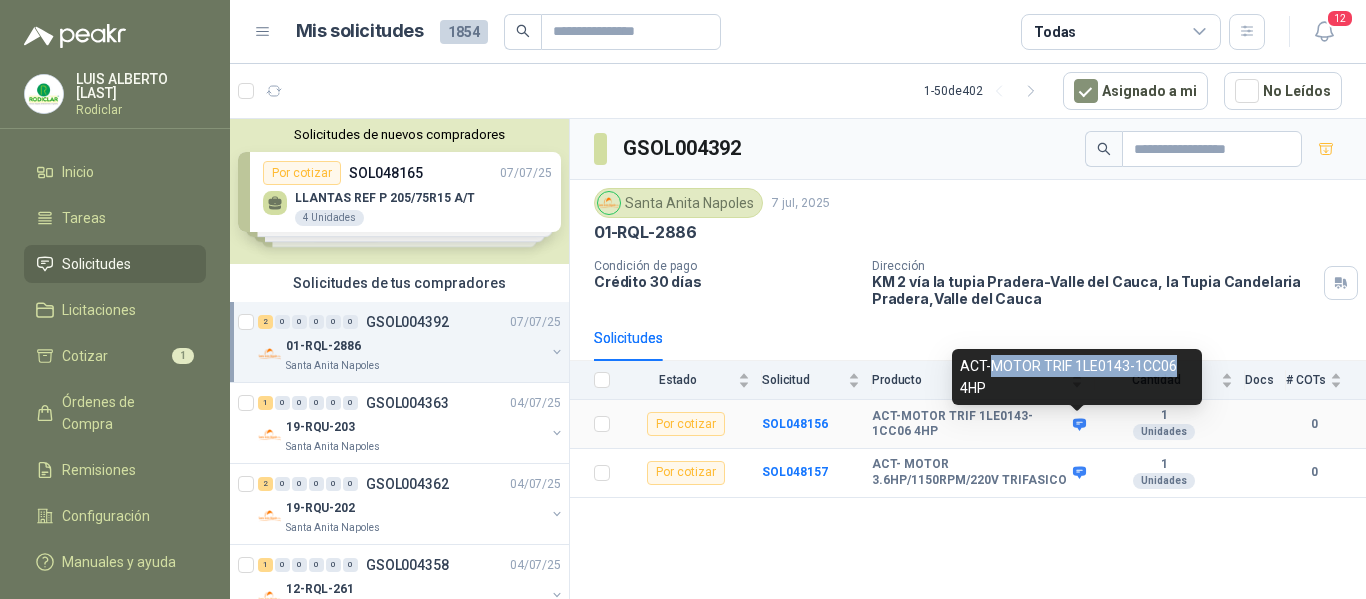 drag, startPoint x: 987, startPoint y: 367, endPoint x: 1174, endPoint y: 366, distance: 187.00267 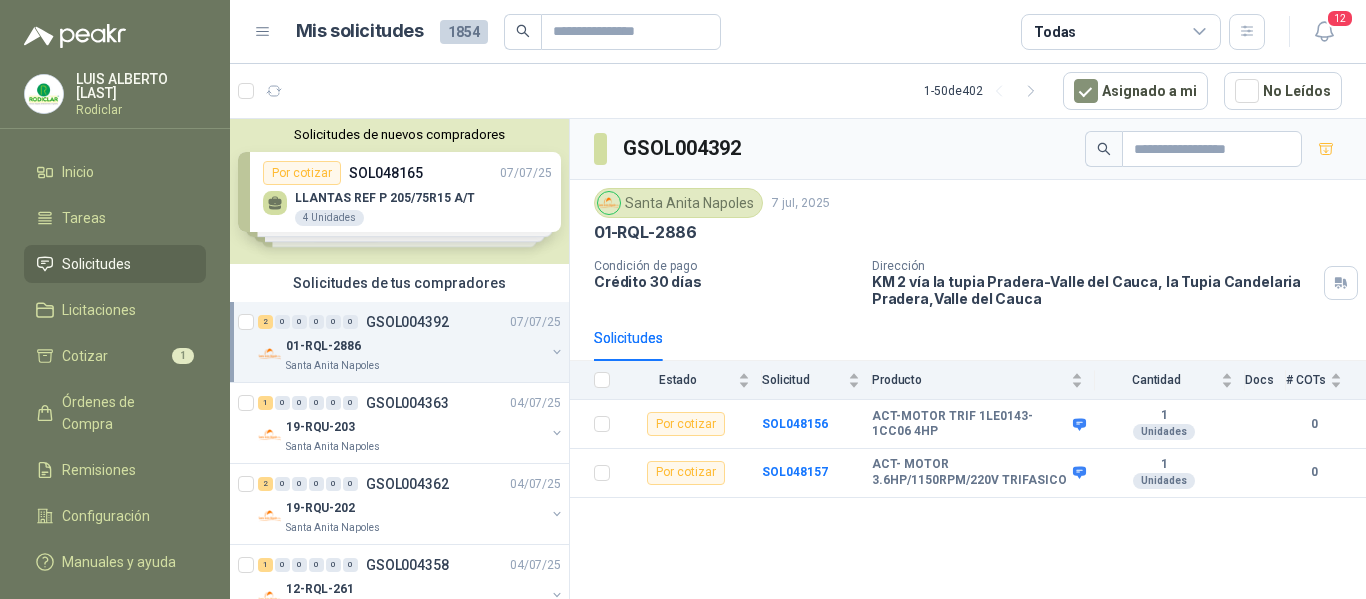 click on "GSOL004392   Santa Anita Napoles 7 jul, 2025   01-RQL-2886 Condición de pago Crédito 30 días Dirección KM 2 vía la tupia Pradera-[STATE], la Tupia Candelaria    Pradera ,  [STATE] Solicitudes Estado Solicitud Producto Cantidad Docs # COTs Por cotizar SOL048156 ACT-MOTOR TRIF 1LE0143-1CC06 4HP 1 Unidades 0 Por cotizar SOL048157 ACT- MOTOR 3.6HP/1150RPM/220V TRIFASICO 1 Unidades 0" at bounding box center [968, 362] 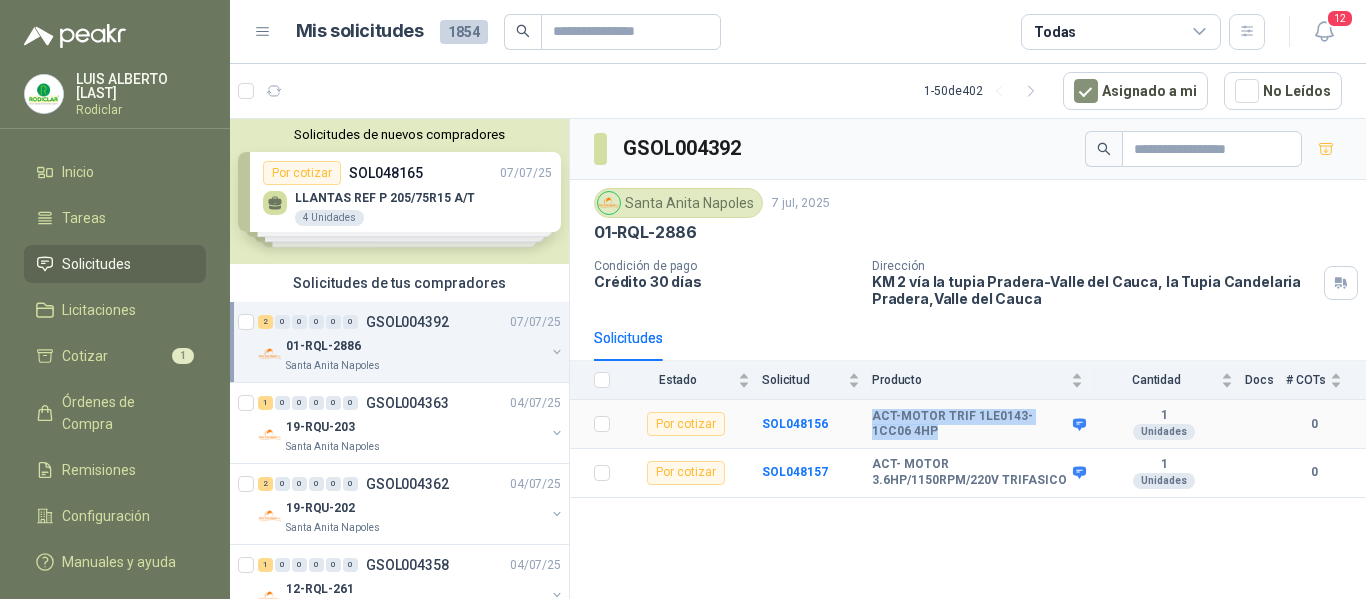 drag, startPoint x: 872, startPoint y: 419, endPoint x: 904, endPoint y: 429, distance: 33.526108 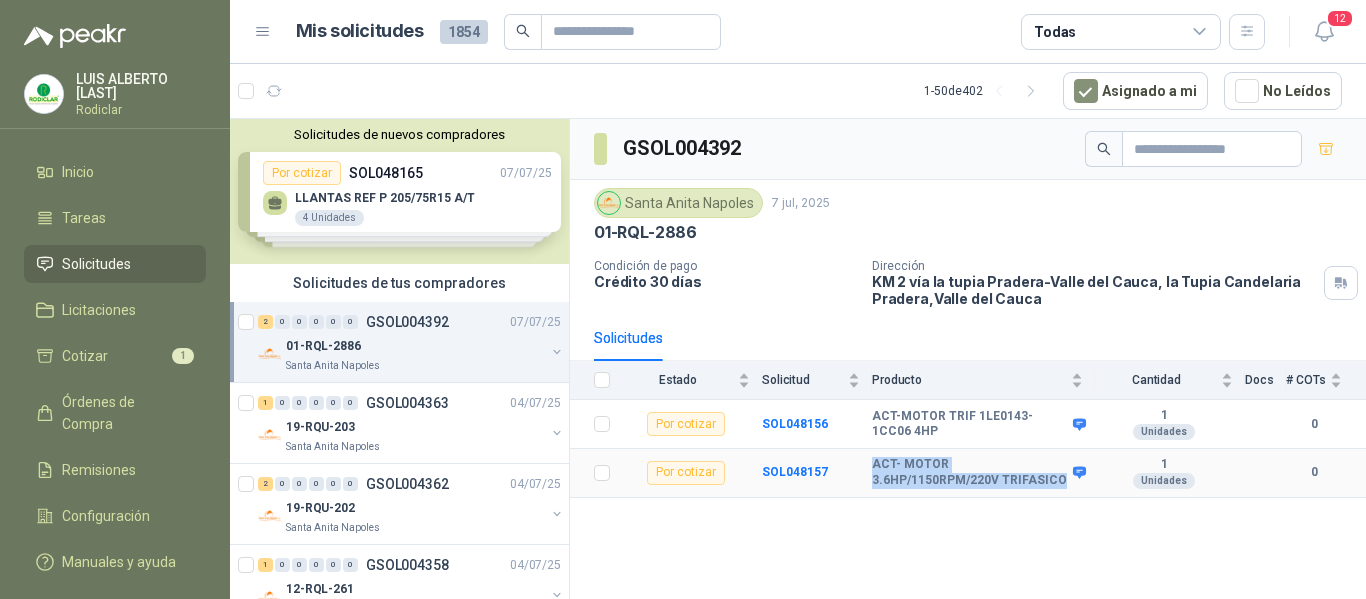 drag, startPoint x: 873, startPoint y: 466, endPoint x: 1060, endPoint y: 484, distance: 187.86432 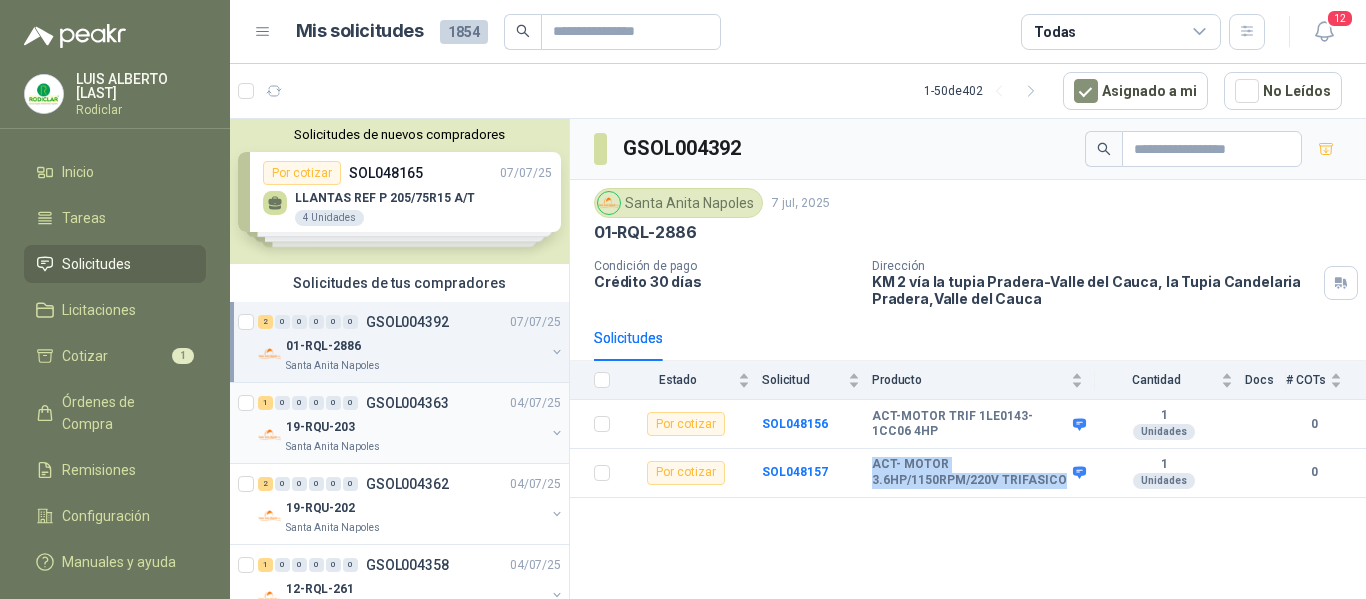 click on "19-RQU-203" at bounding box center [415, 427] 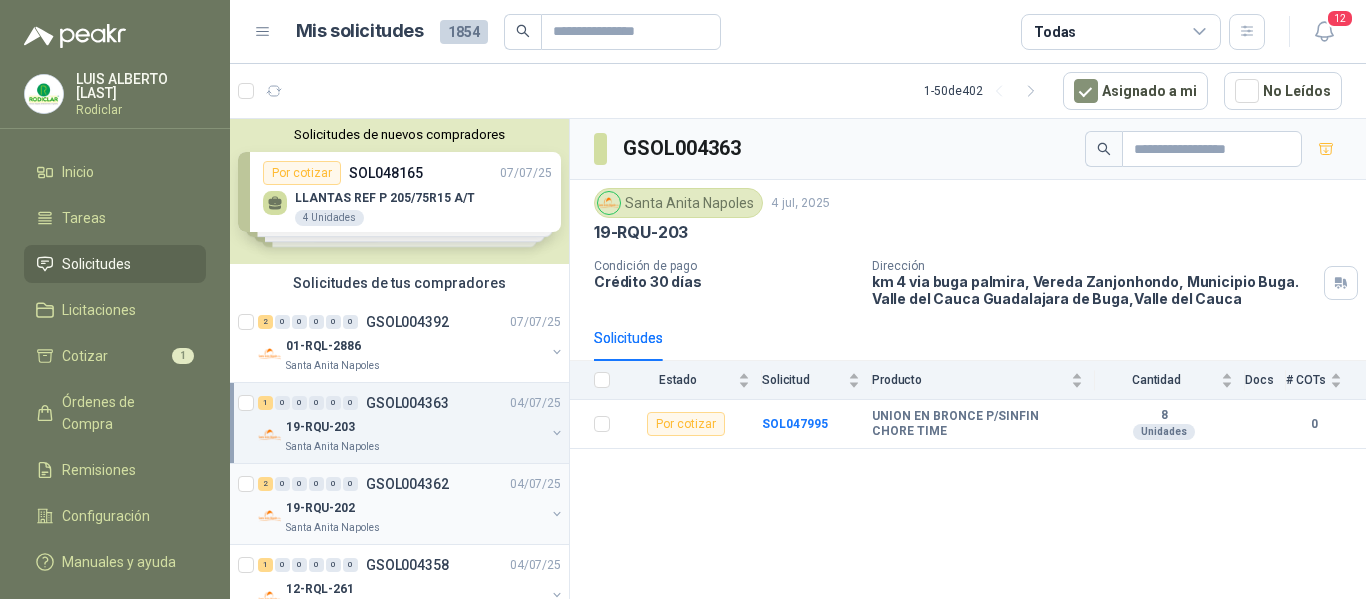 click on "2   0   0   0   0   0   GSOL004362 04/07/25" at bounding box center (411, 484) 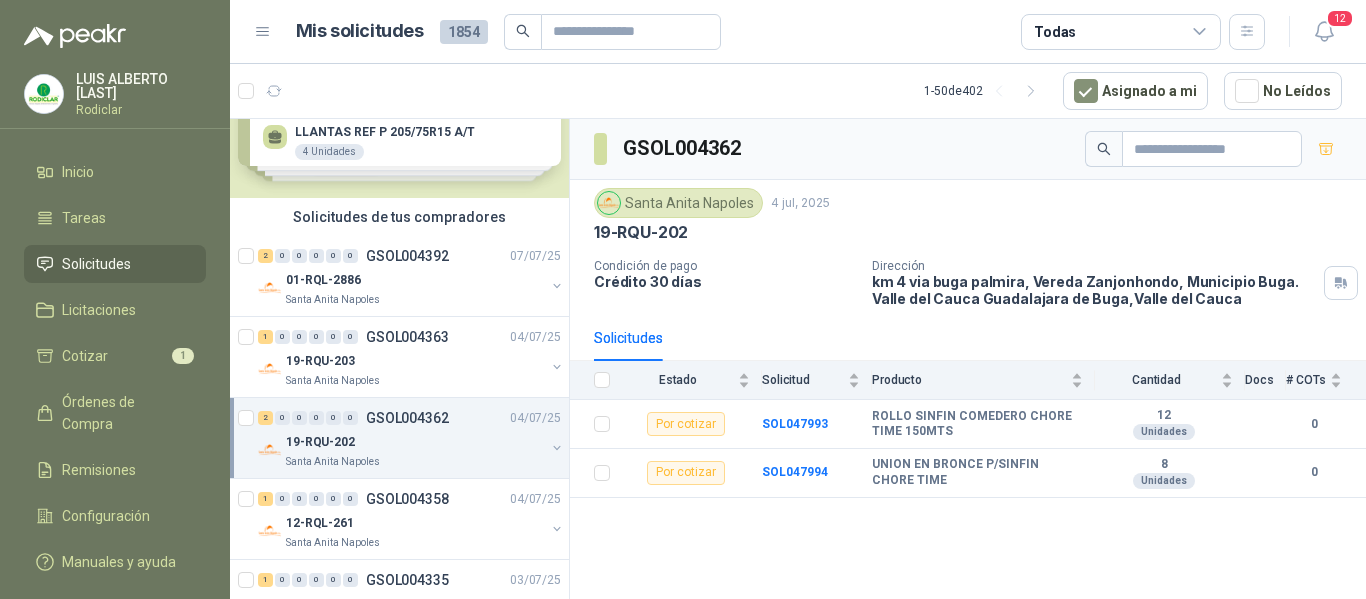 scroll, scrollTop: 100, scrollLeft: 0, axis: vertical 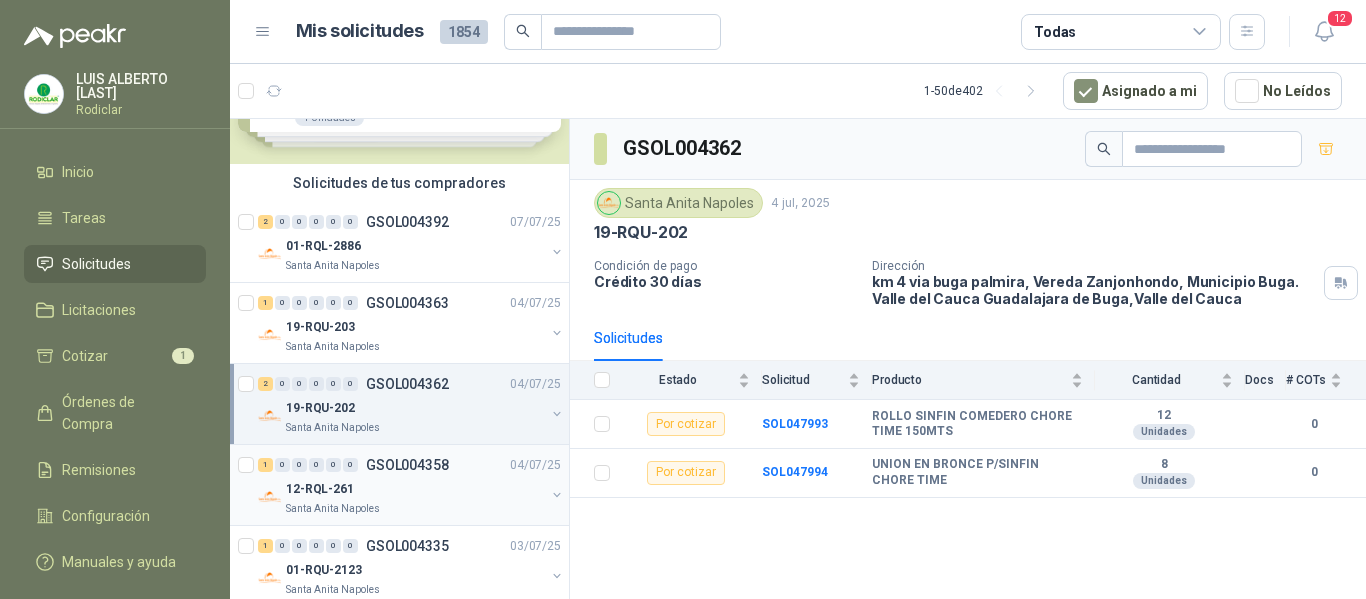click on "12-RQL-261" at bounding box center (415, 489) 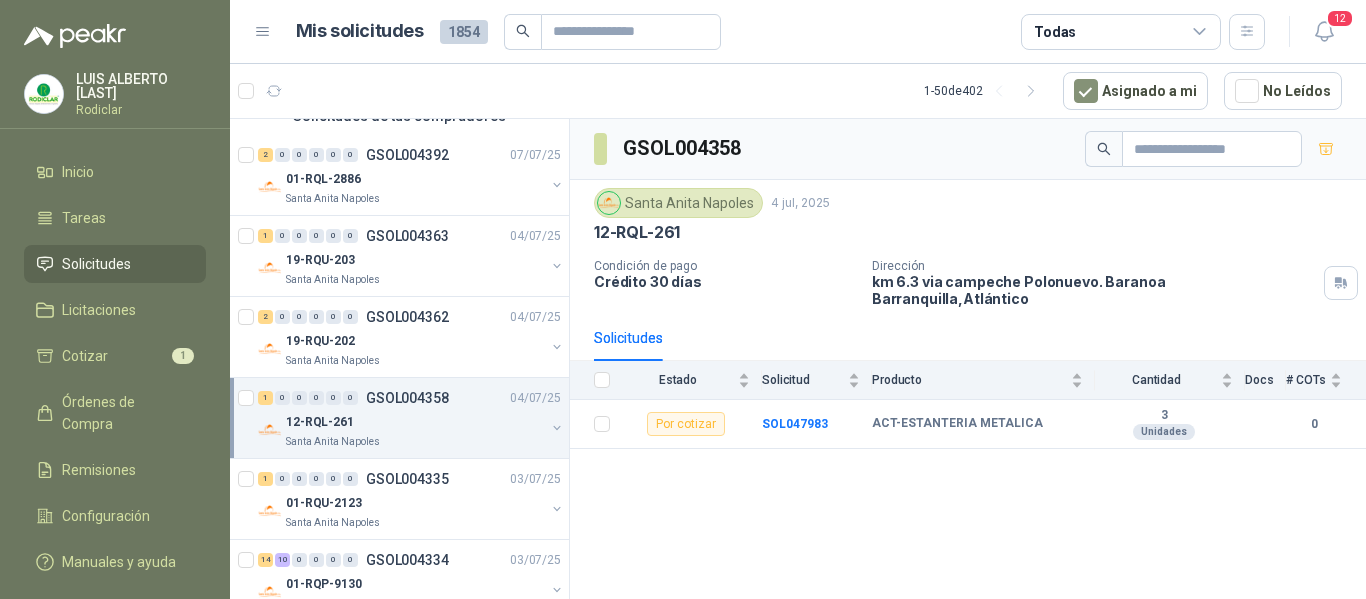 scroll, scrollTop: 200, scrollLeft: 0, axis: vertical 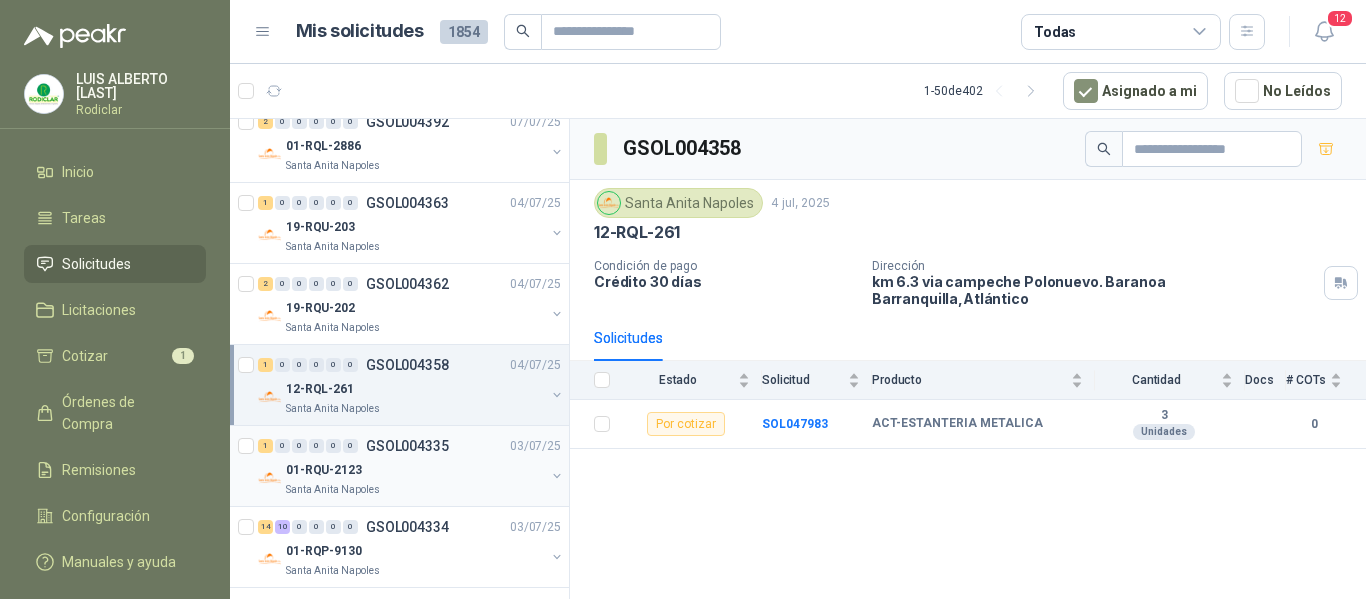 click on "Santa Anita Napoles" at bounding box center [415, 490] 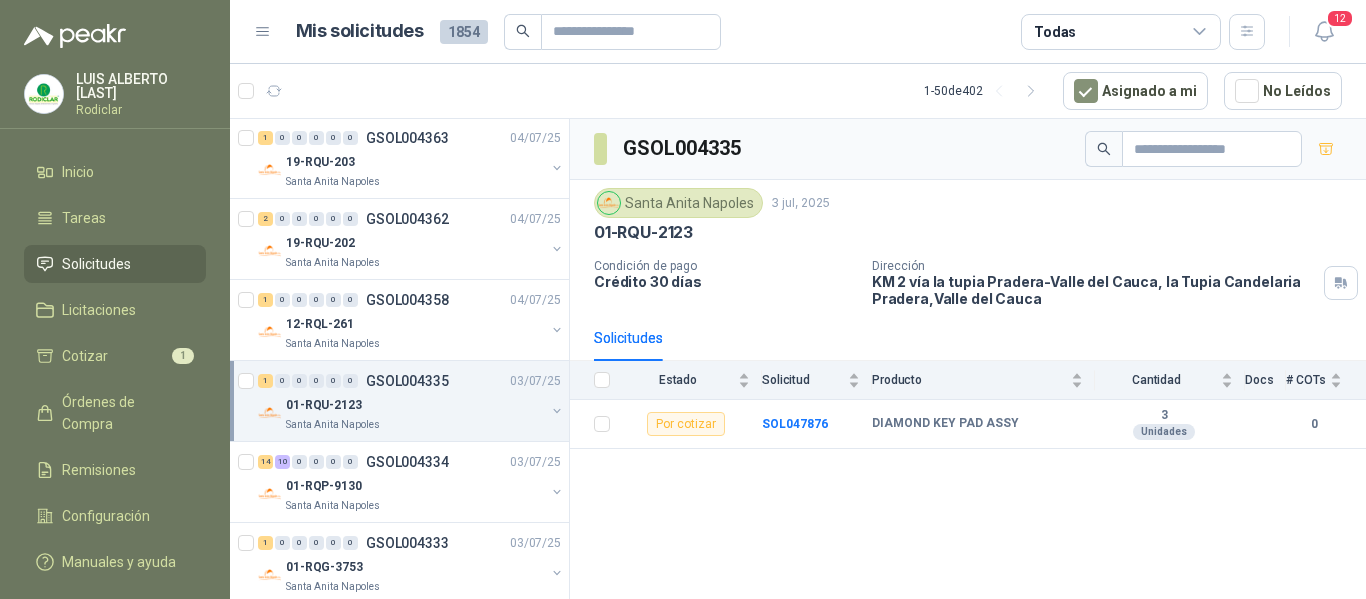 scroll, scrollTop: 300, scrollLeft: 0, axis: vertical 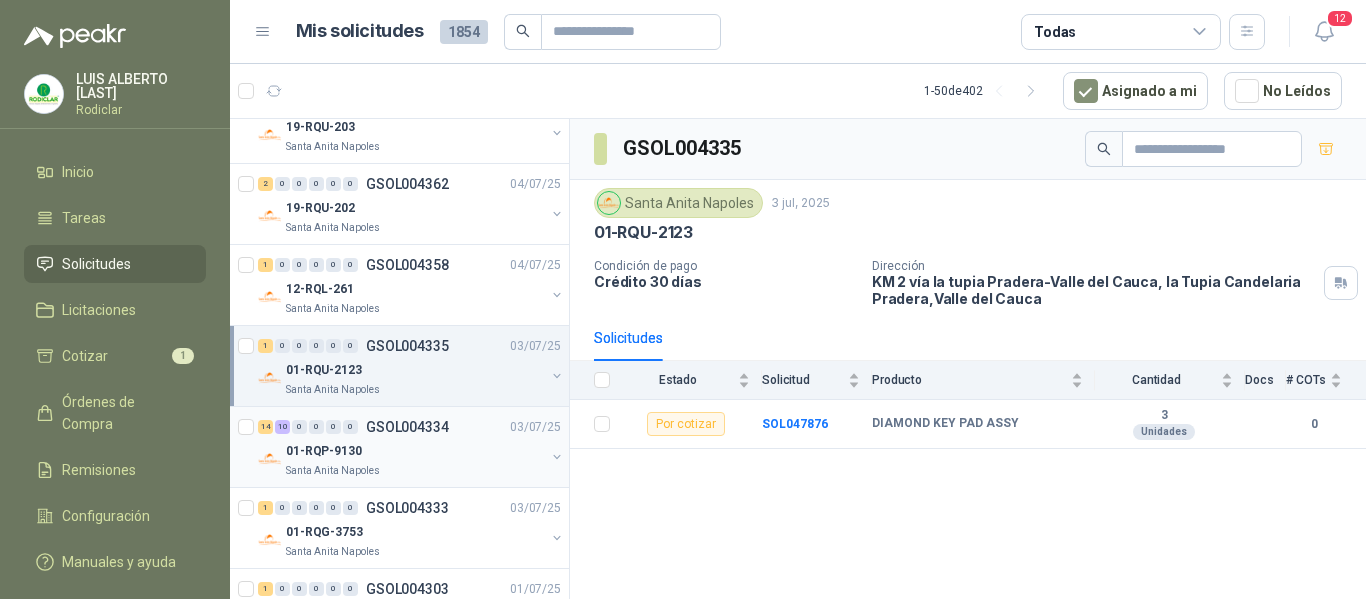 click on "Santa Anita Napoles" at bounding box center (415, 471) 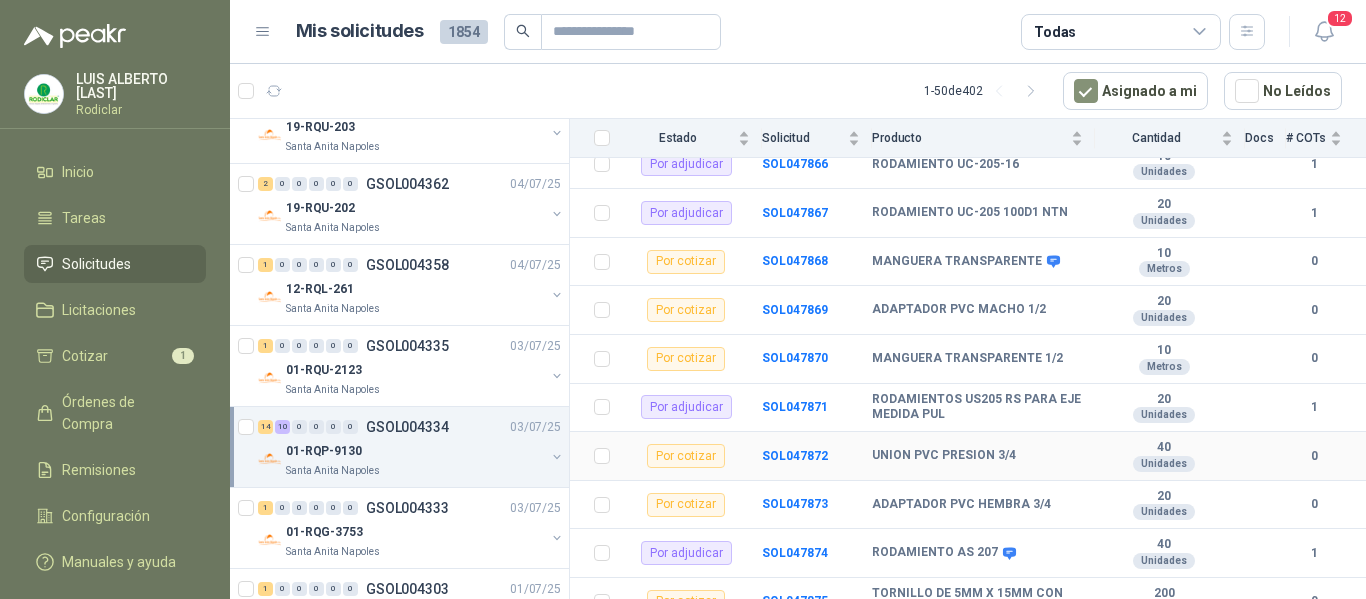 scroll, scrollTop: 961, scrollLeft: 0, axis: vertical 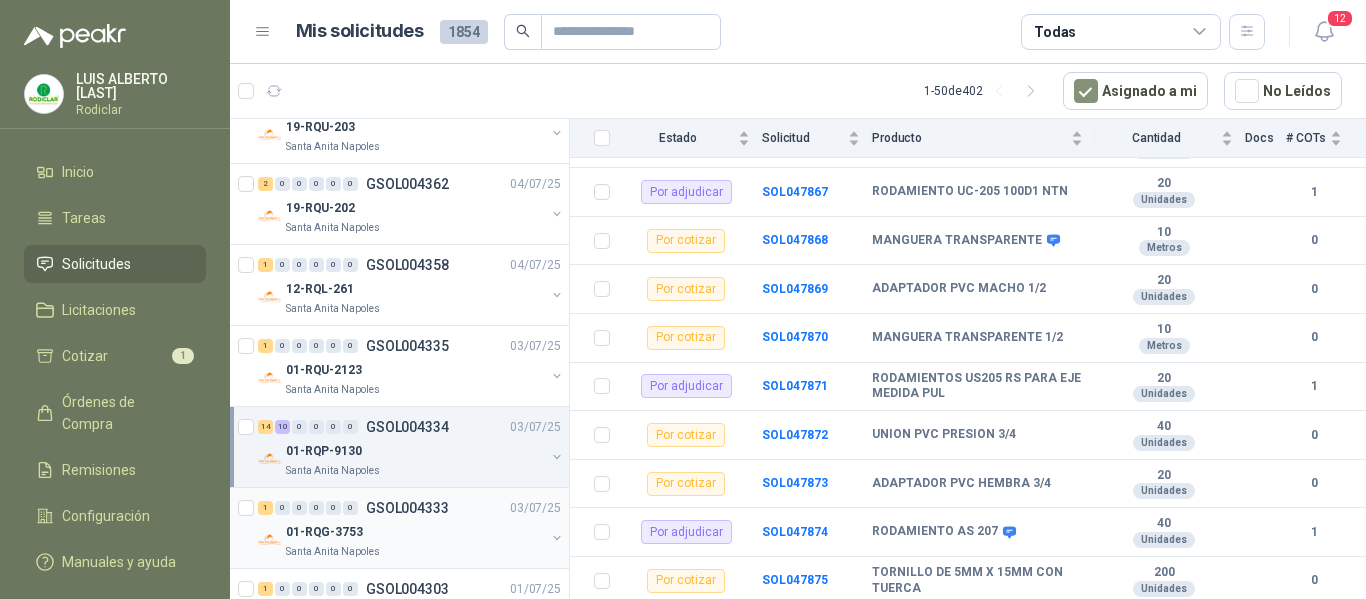 click on "01-RQG-3753" at bounding box center (415, 532) 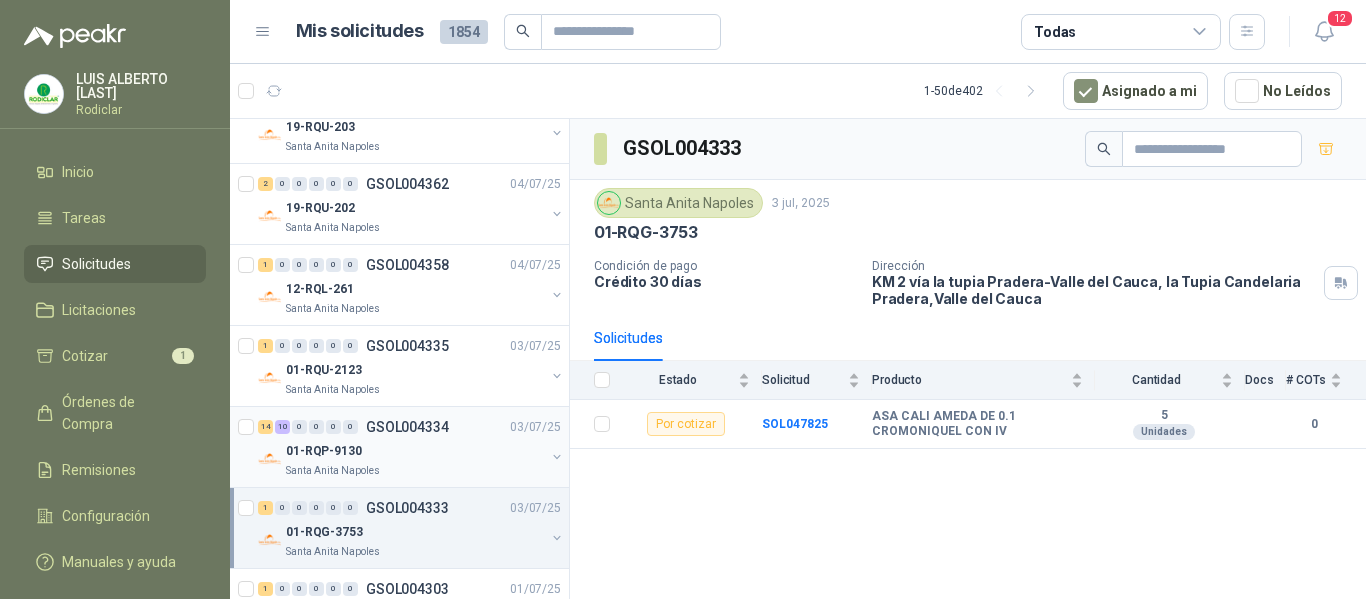 scroll, scrollTop: 400, scrollLeft: 0, axis: vertical 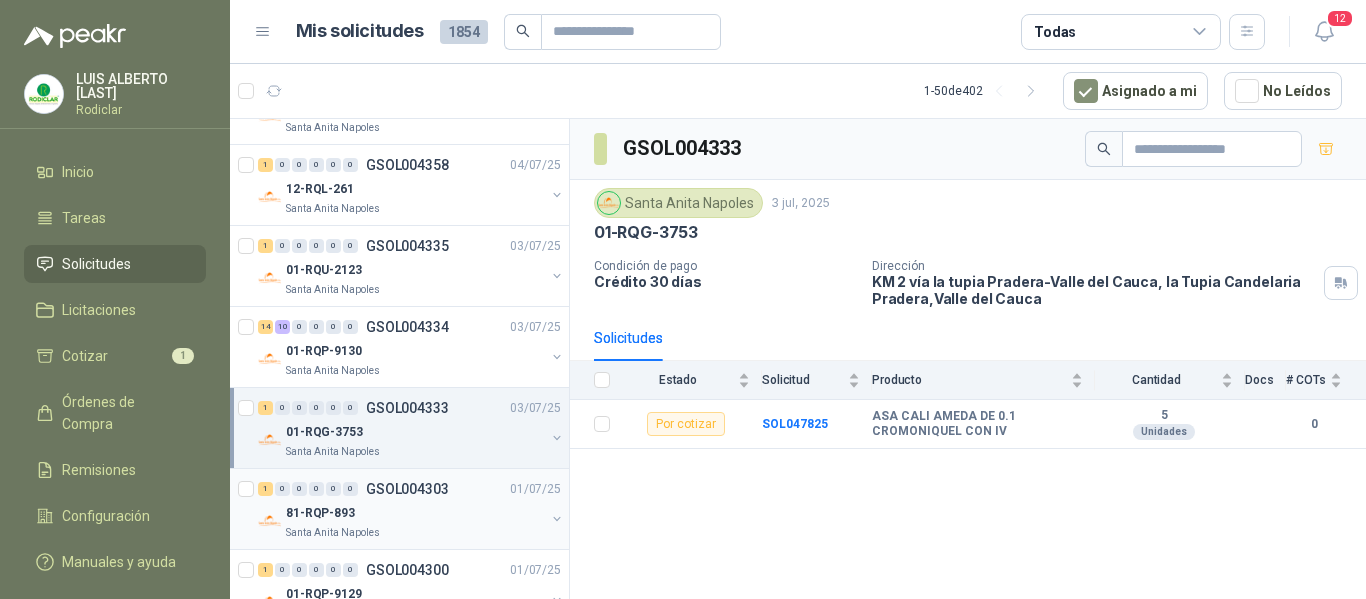 click on "Santa Anita Napoles" at bounding box center (415, 533) 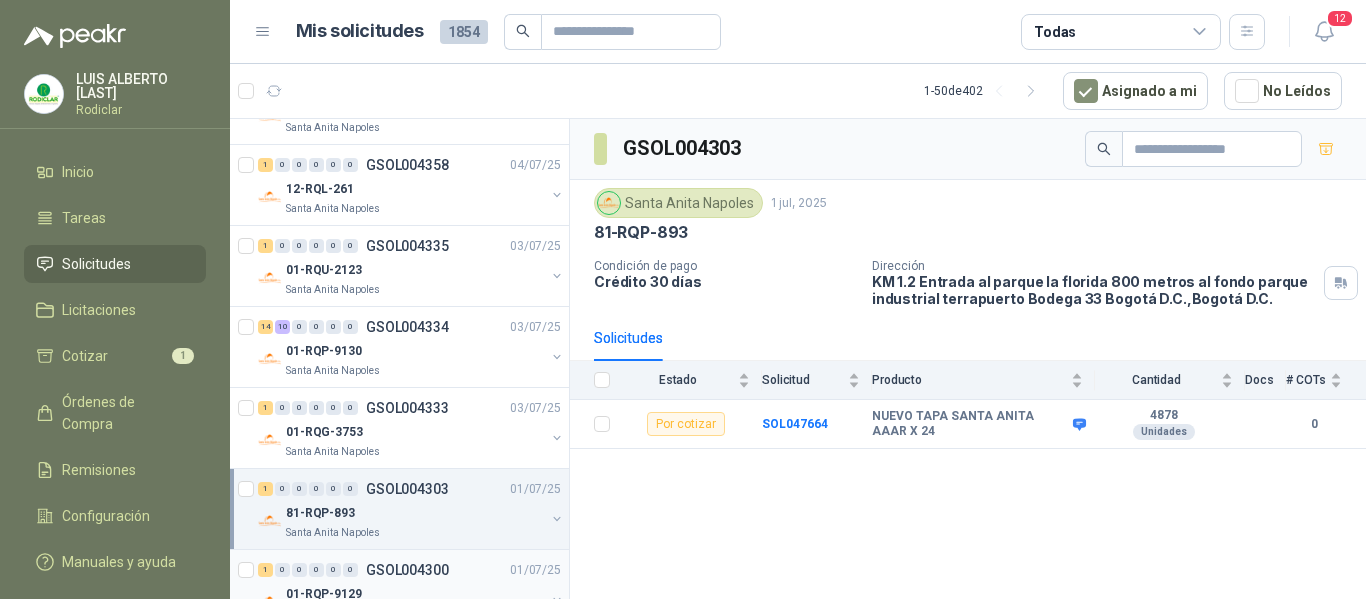 click on "1   0   0   0   0   0   GSOL004300 01/07/25" at bounding box center [411, 570] 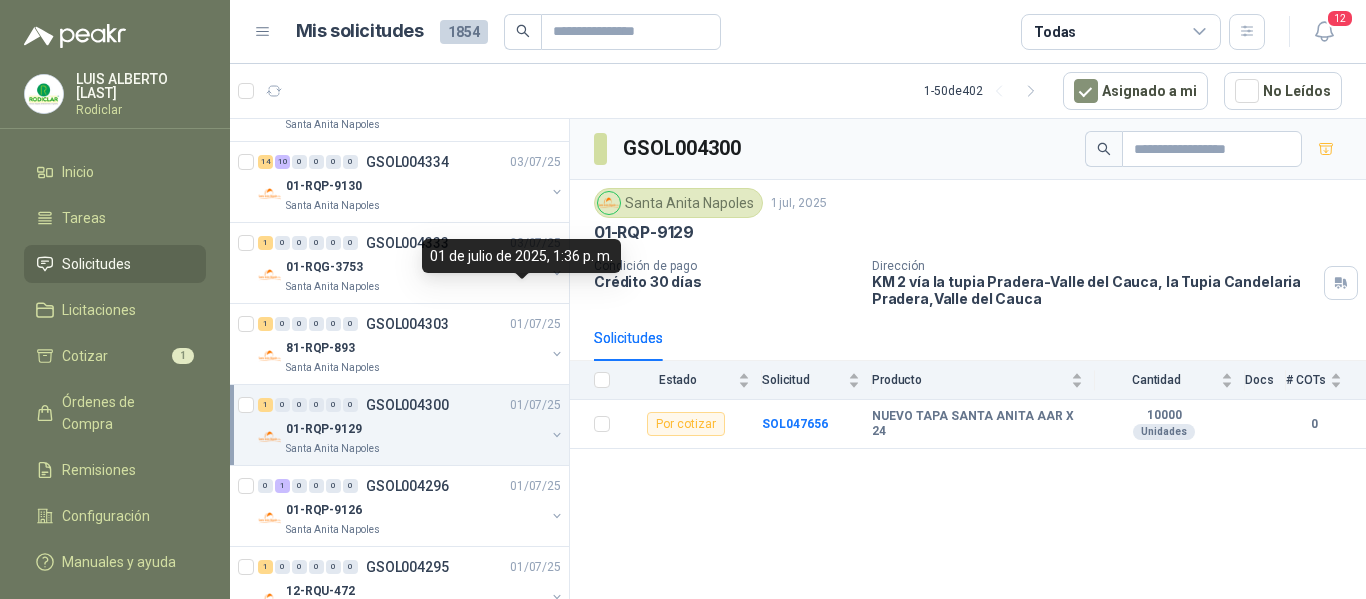 scroll, scrollTop: 600, scrollLeft: 0, axis: vertical 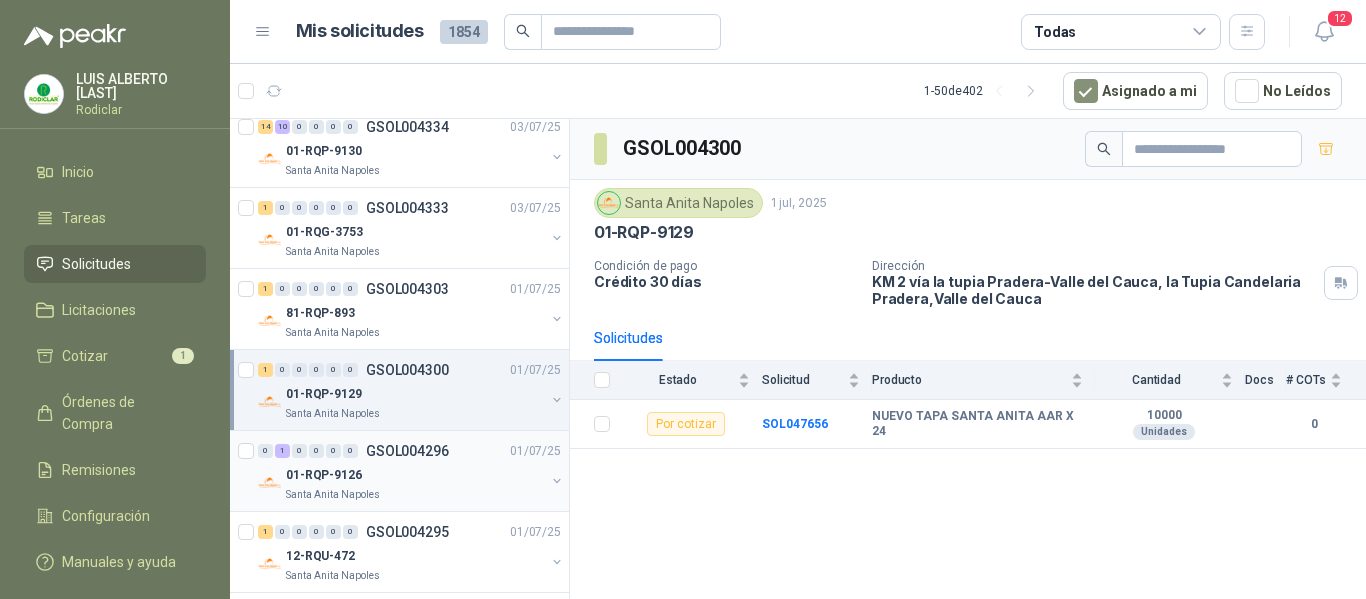 click on "01-RQP-9126" at bounding box center [415, 475] 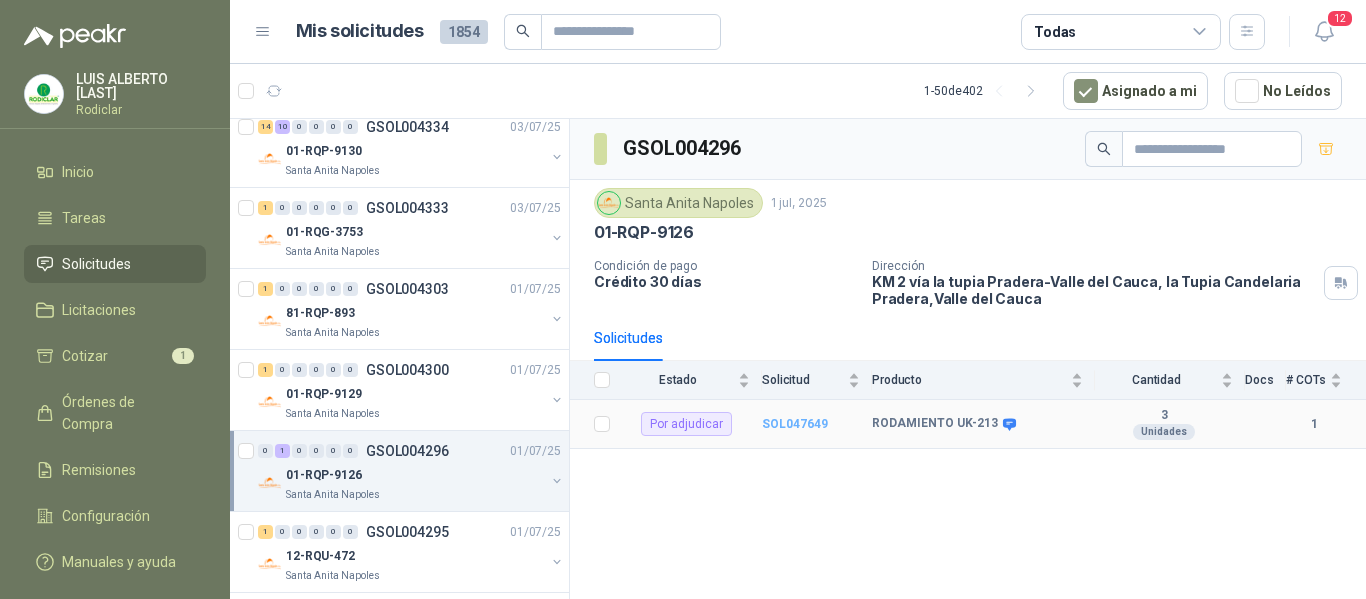click on "SOL047649" at bounding box center [795, 424] 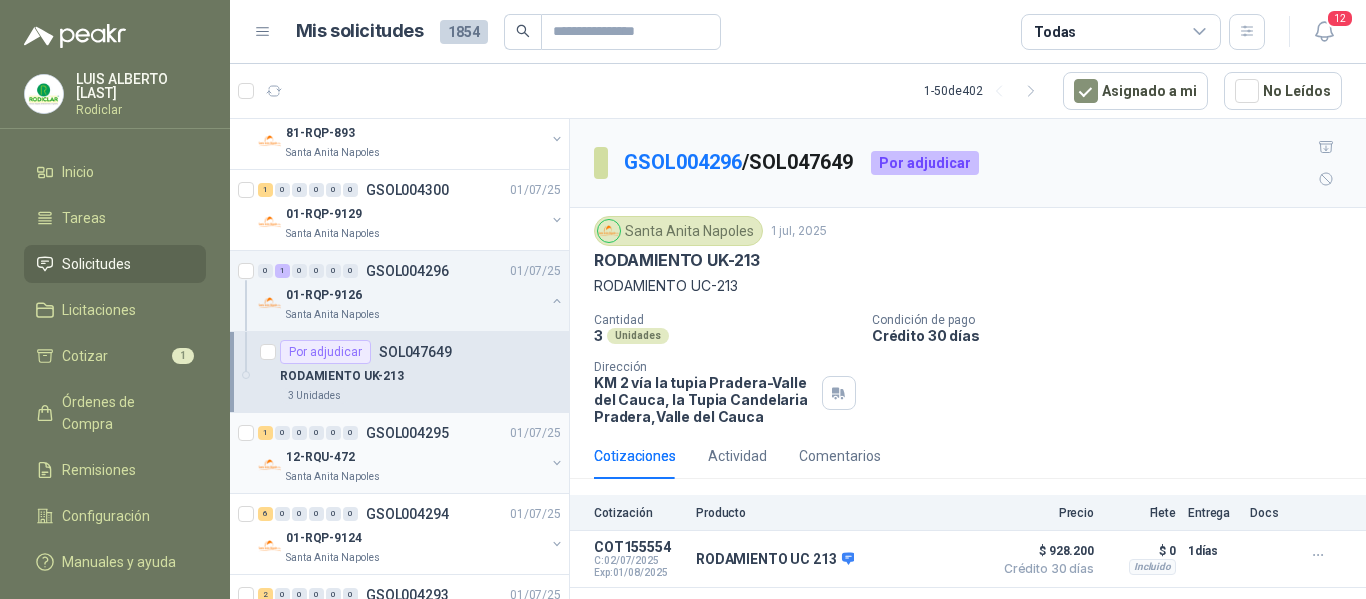 scroll, scrollTop: 800, scrollLeft: 0, axis: vertical 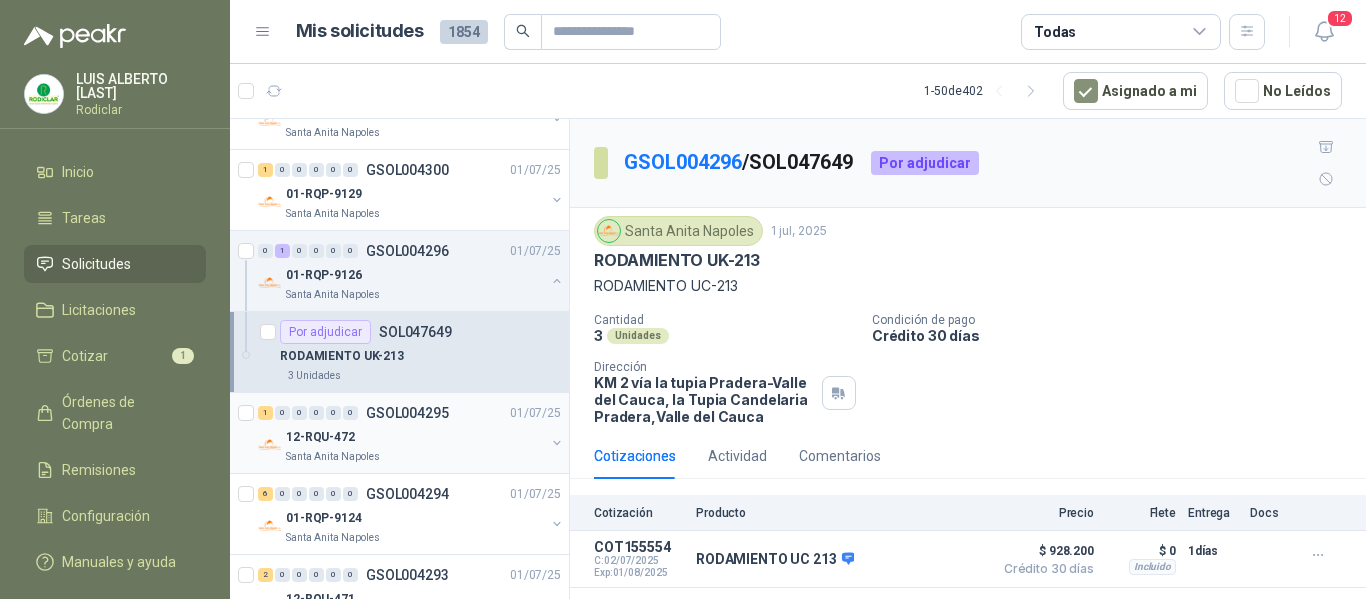 click on "12-RQU-472" at bounding box center (415, 437) 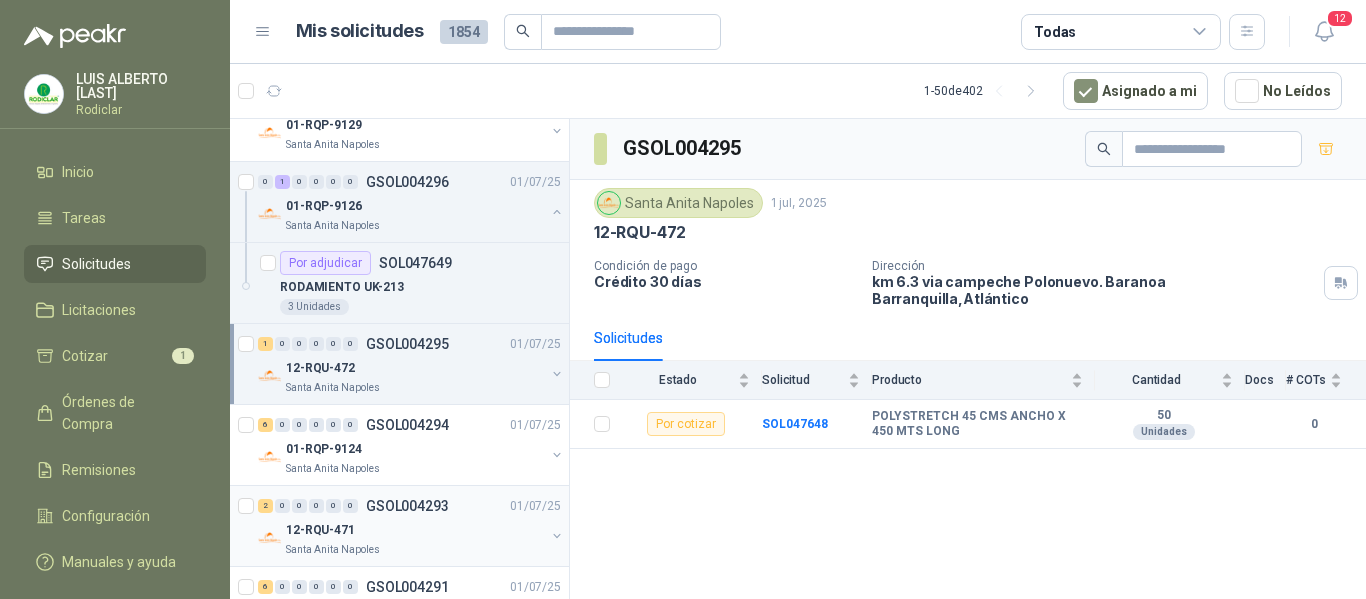 scroll, scrollTop: 900, scrollLeft: 0, axis: vertical 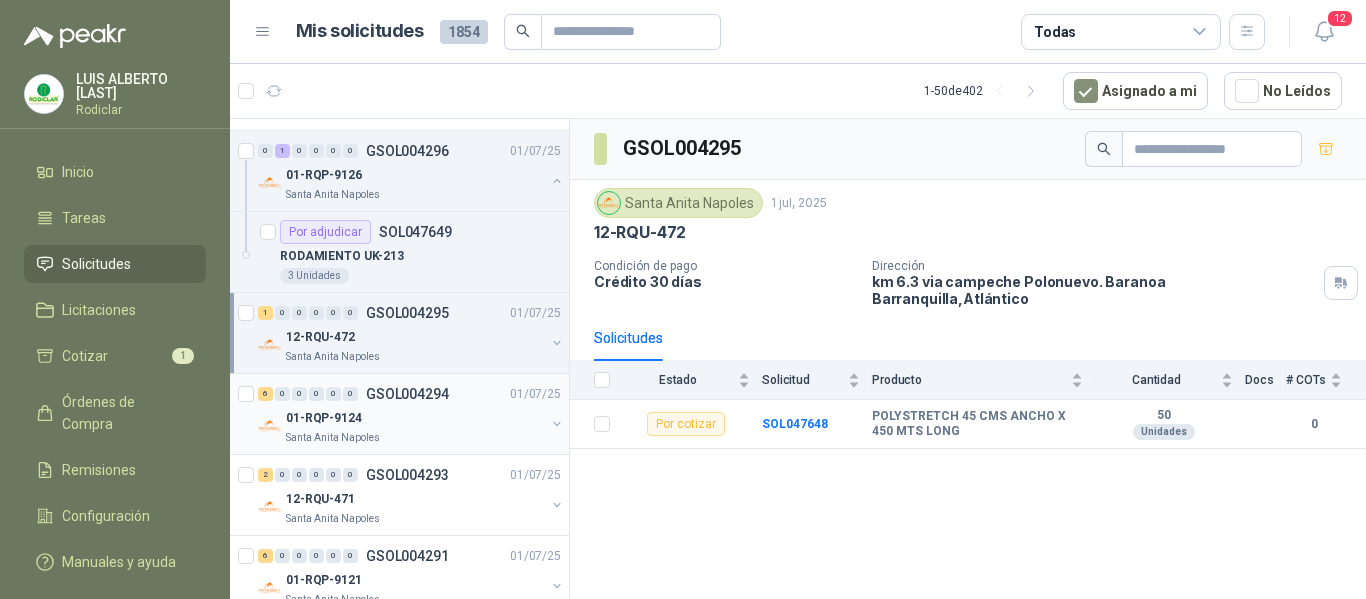click on "Santa Anita Napoles" at bounding box center (415, 438) 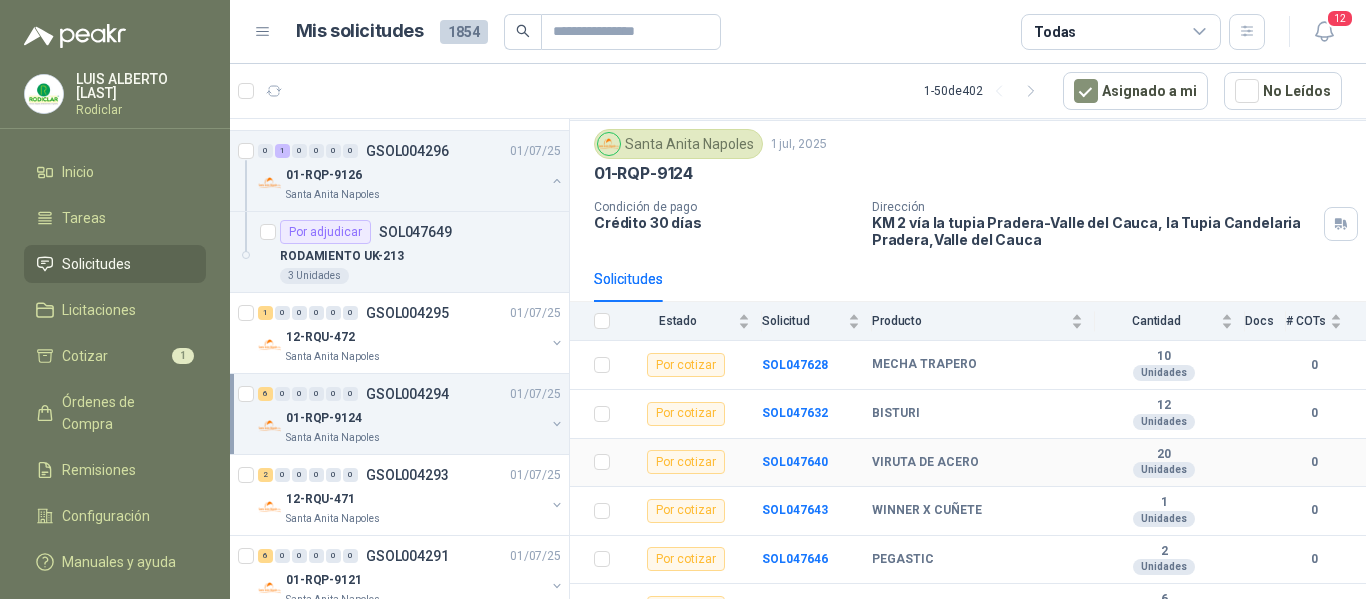 scroll, scrollTop: 86, scrollLeft: 0, axis: vertical 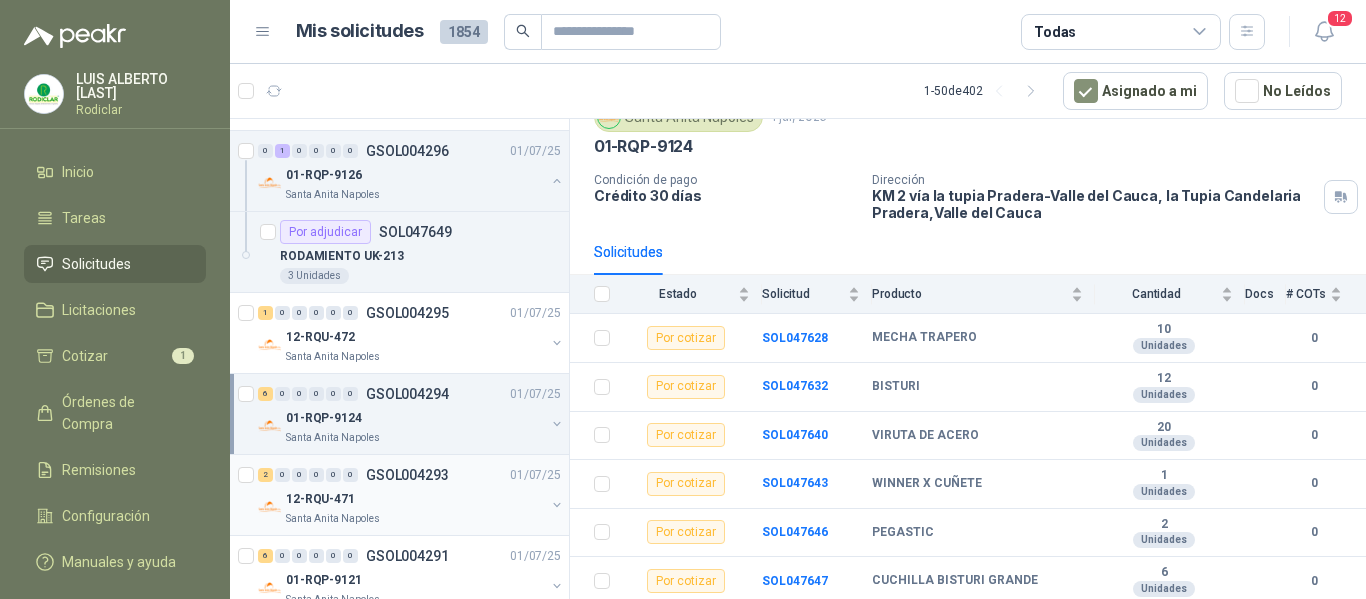 click on "12-RQU-471" at bounding box center [415, 499] 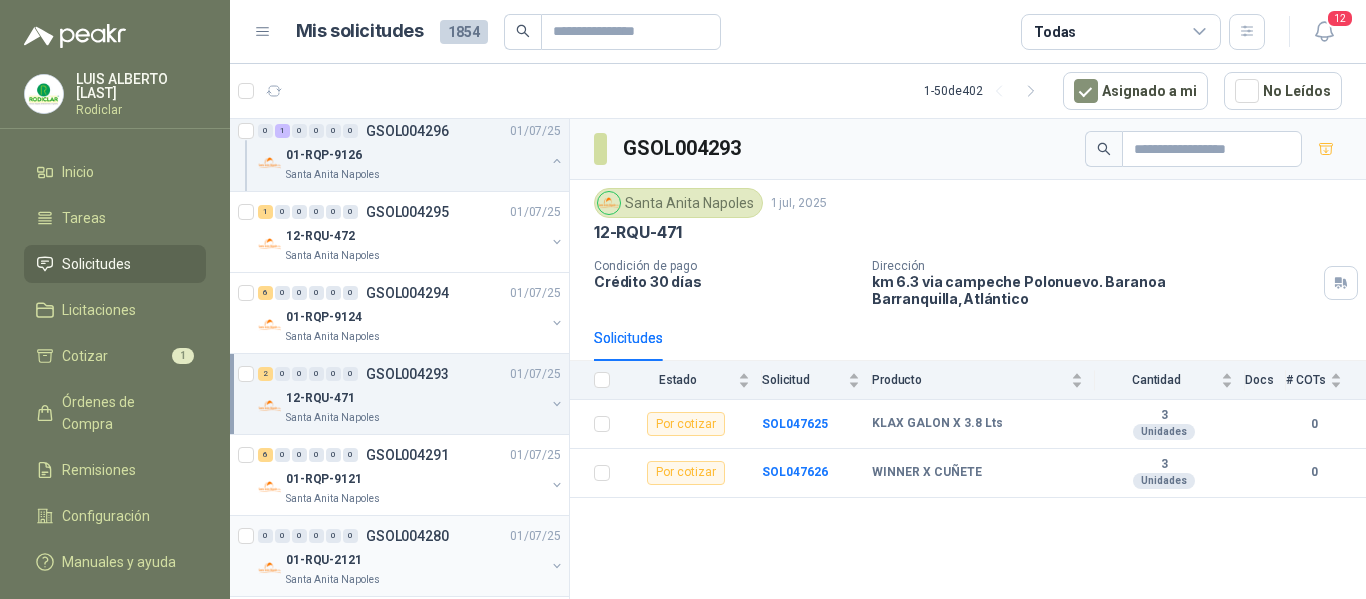 scroll, scrollTop: 1100, scrollLeft: 0, axis: vertical 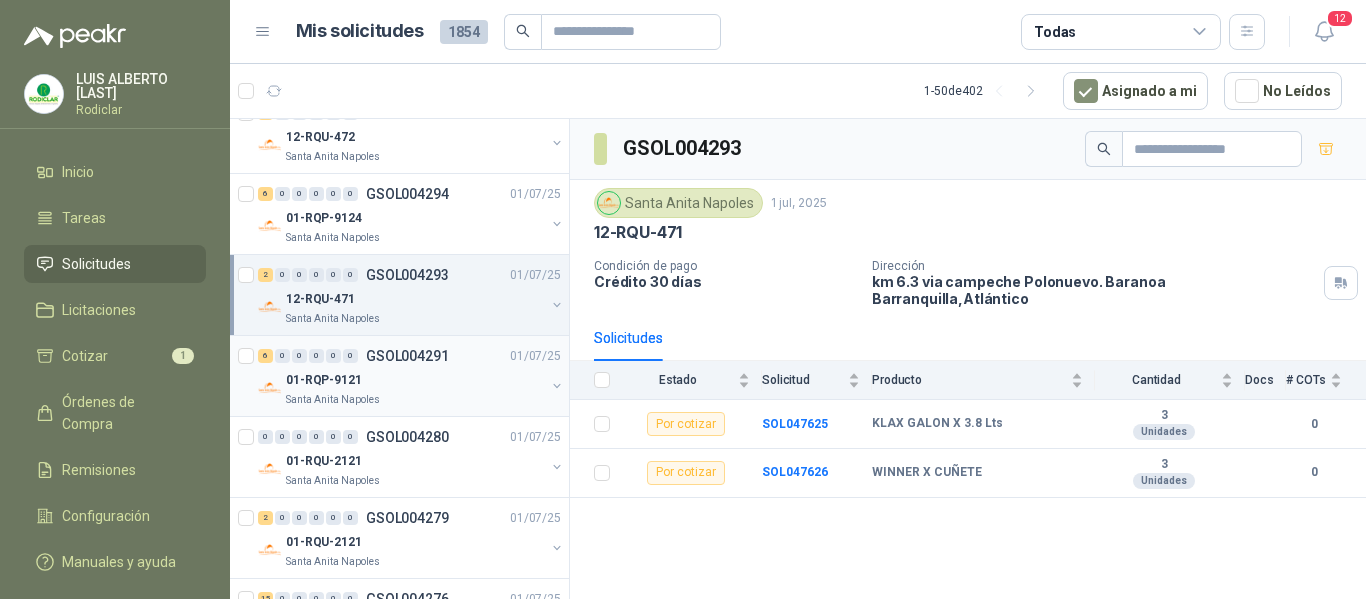 click on "01-RQP-9121" at bounding box center (415, 380) 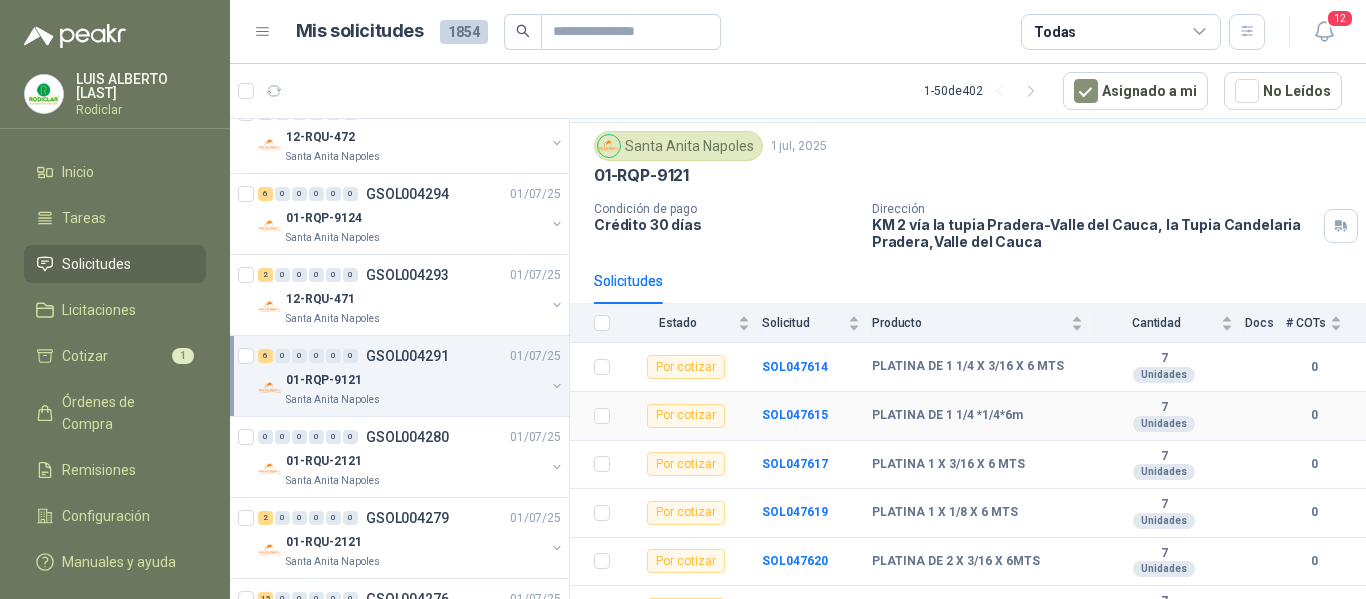 scroll, scrollTop: 86, scrollLeft: 0, axis: vertical 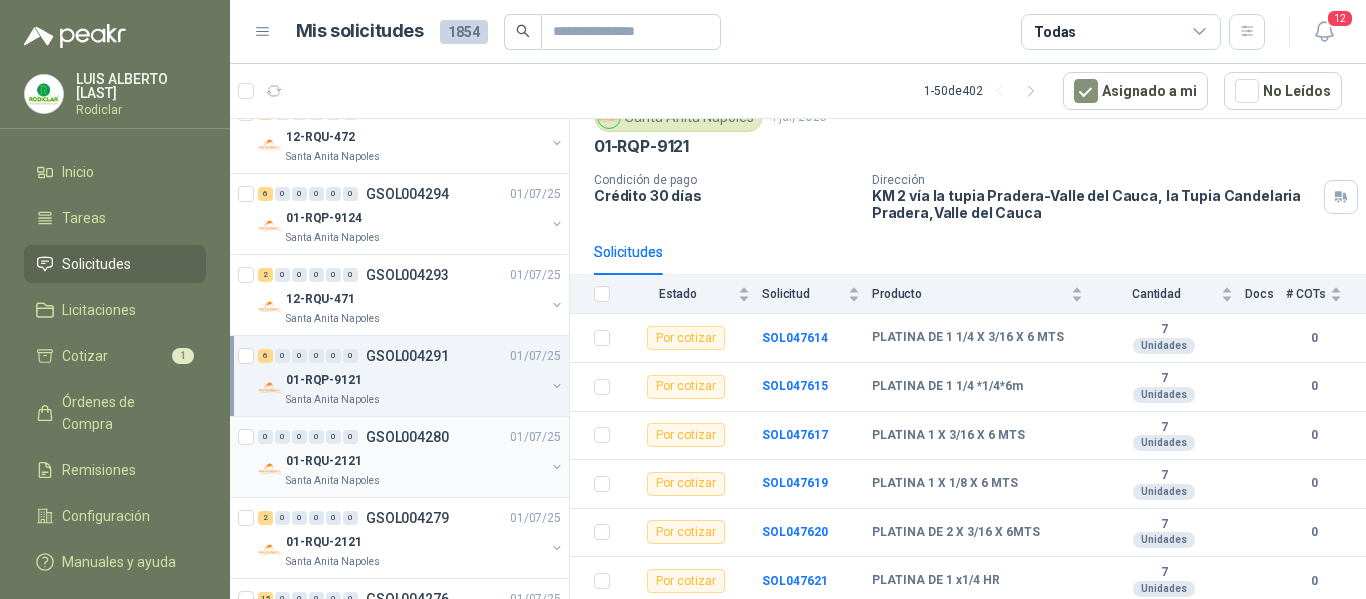 click on "01-RQU-2121" at bounding box center [415, 461] 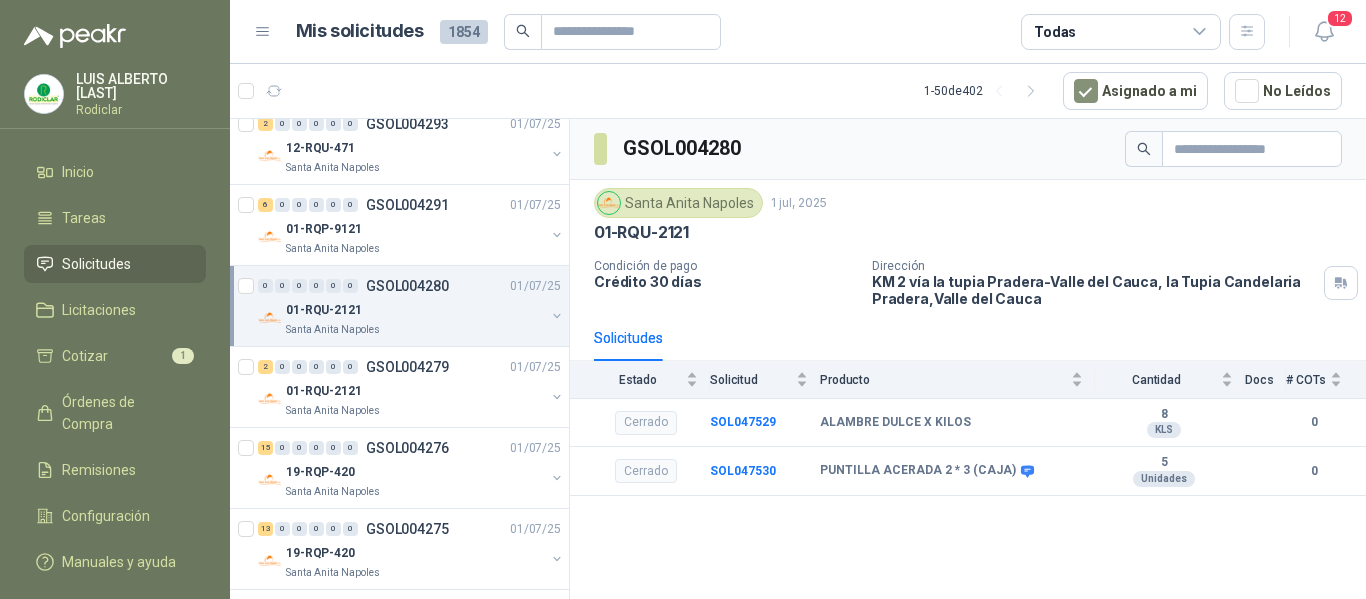 scroll, scrollTop: 1300, scrollLeft: 0, axis: vertical 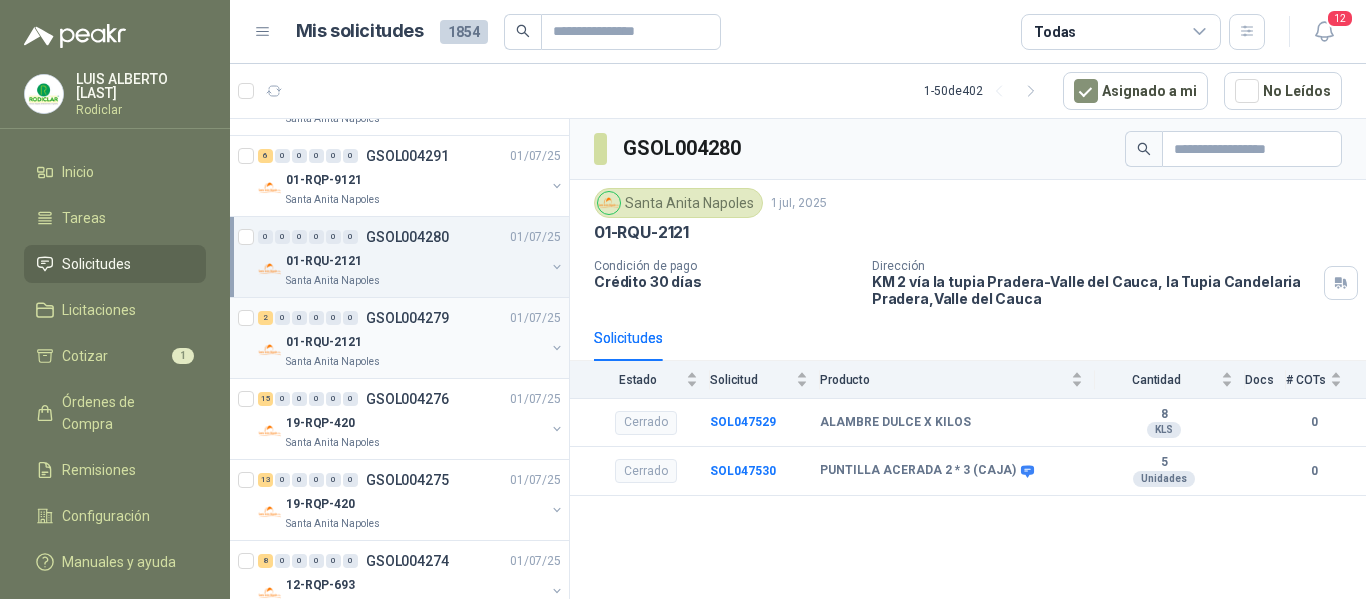 click on "01-RQU-2121" at bounding box center (415, 342) 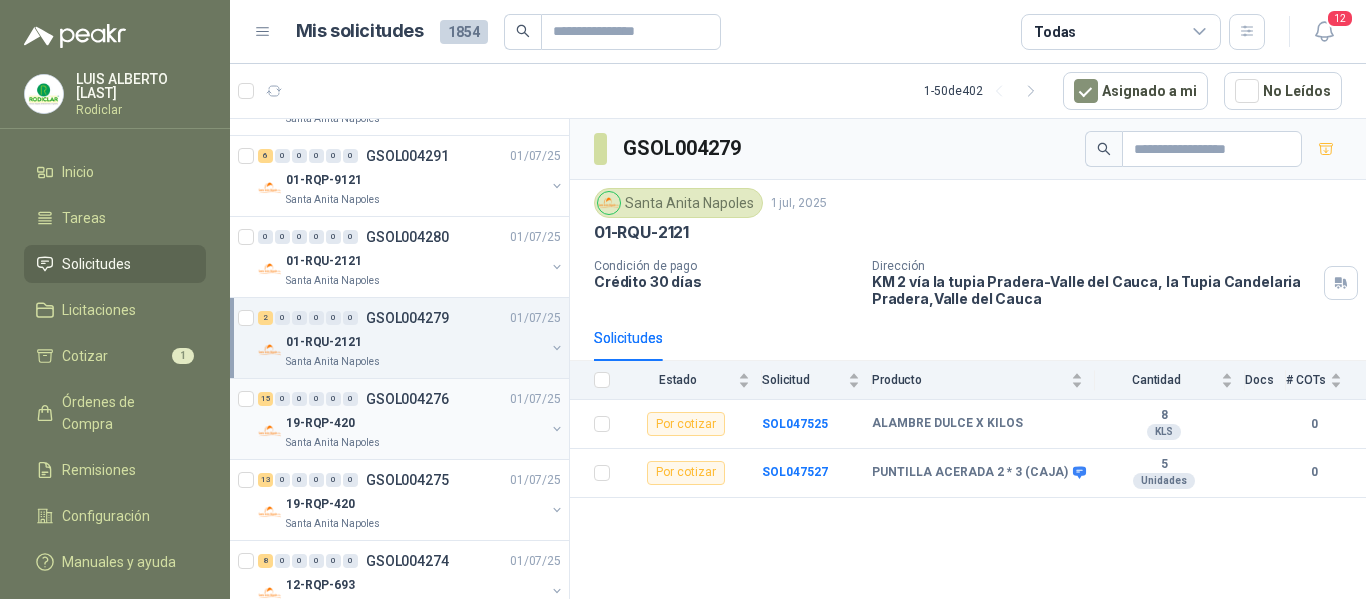 click on "19-RQP-420" at bounding box center [415, 423] 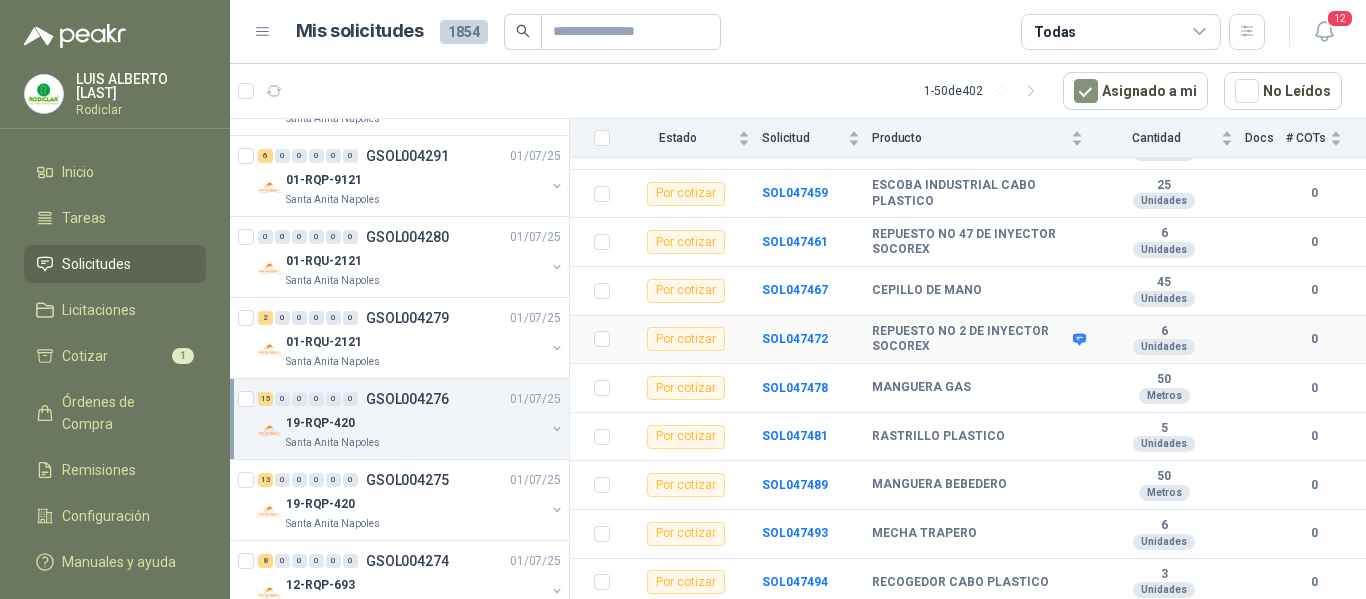scroll, scrollTop: 523, scrollLeft: 0, axis: vertical 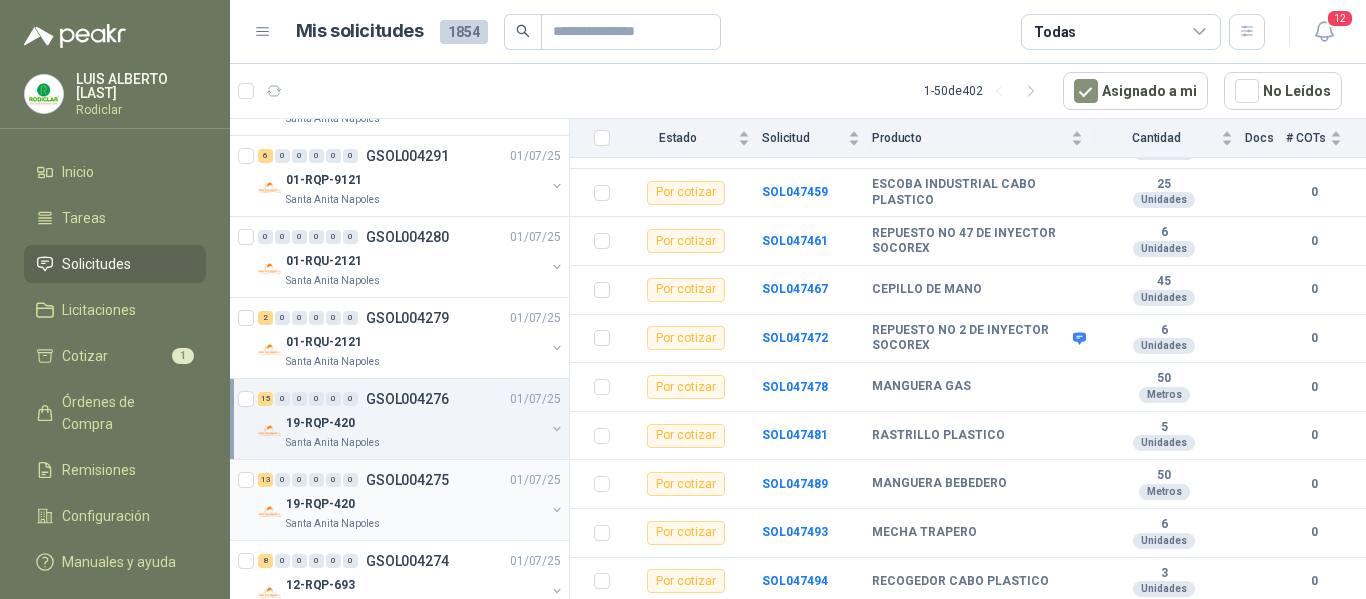 click on "19-RQP-420" at bounding box center (415, 504) 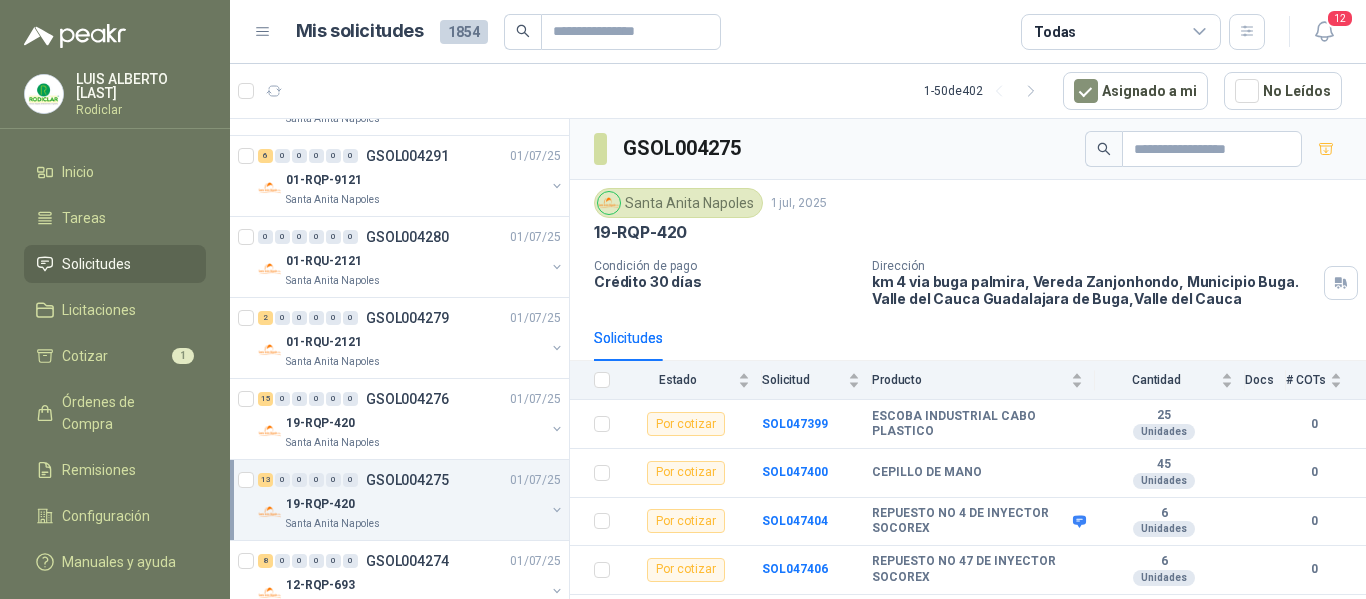 scroll, scrollTop: 1400, scrollLeft: 0, axis: vertical 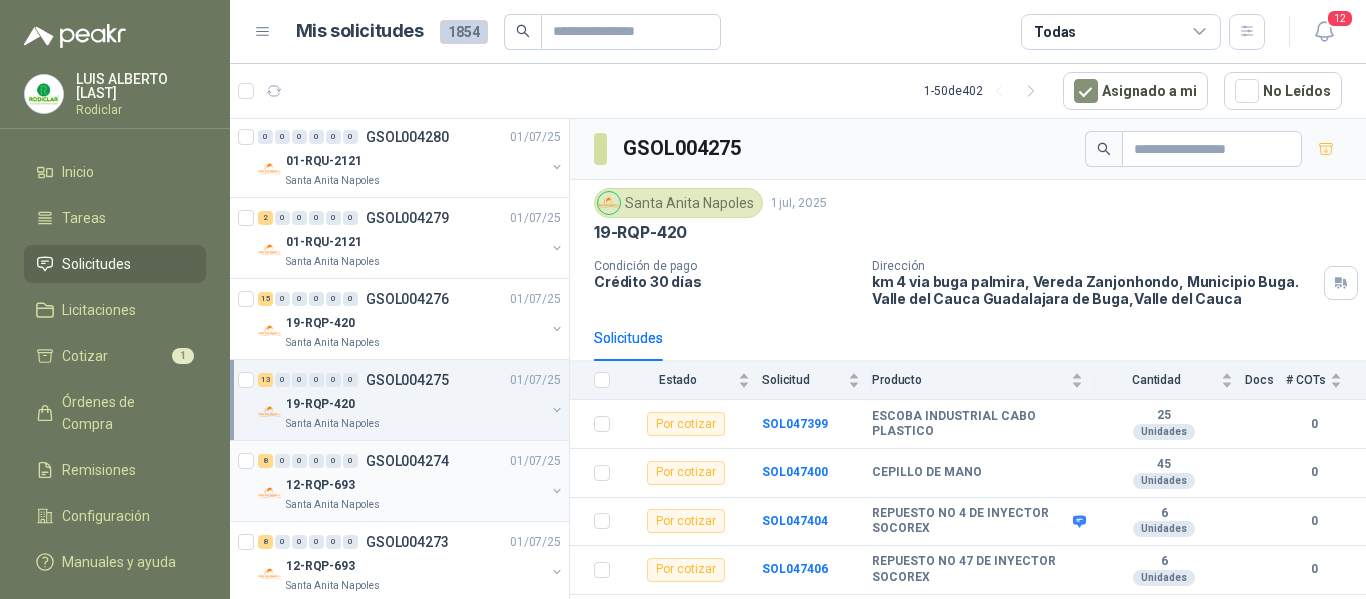 click on "12-RQP-693" at bounding box center (415, 485) 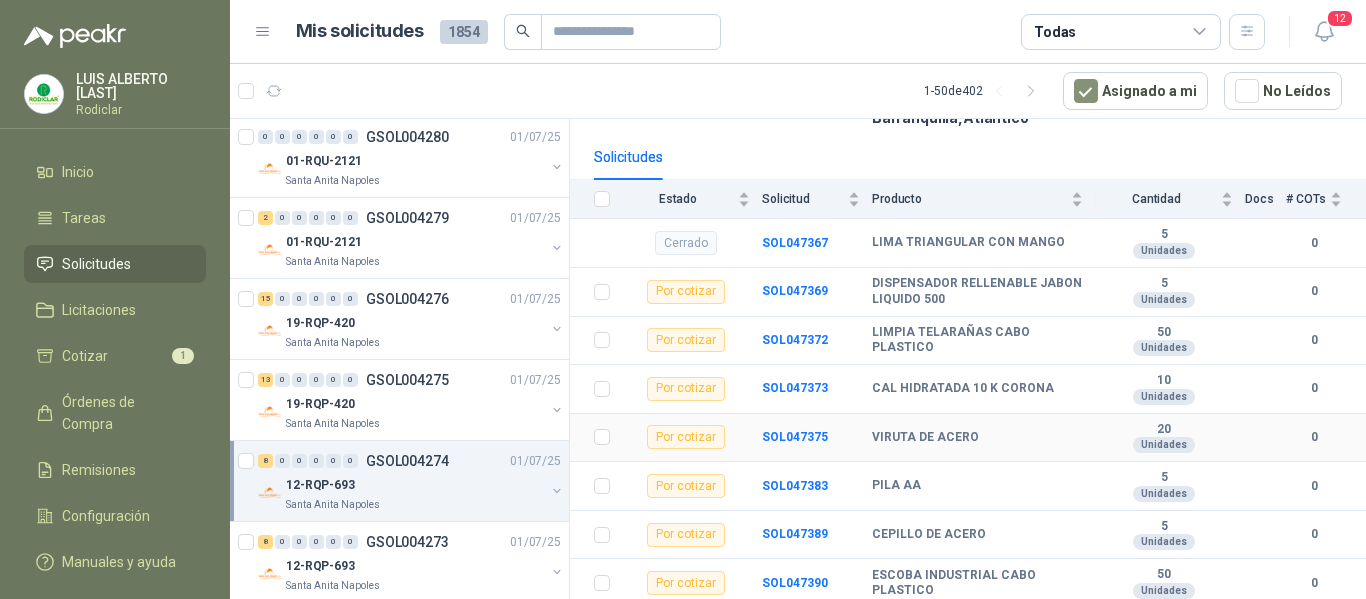 scroll, scrollTop: 200, scrollLeft: 0, axis: vertical 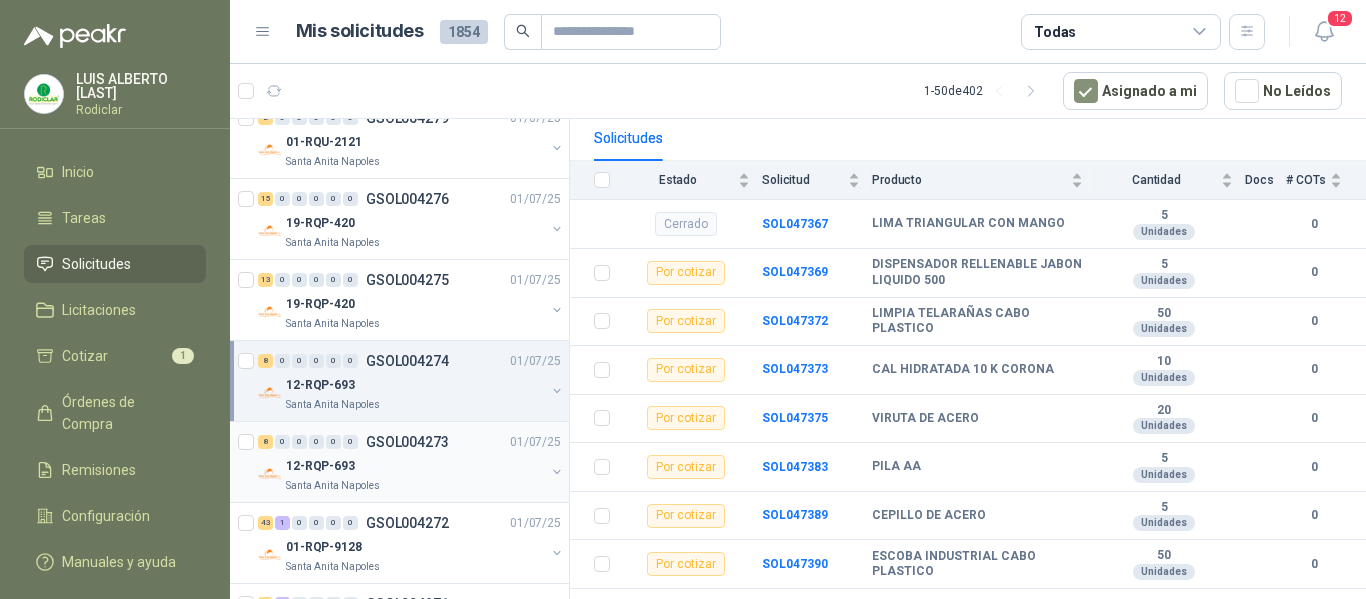 click on "12-RQP-693" at bounding box center [415, 466] 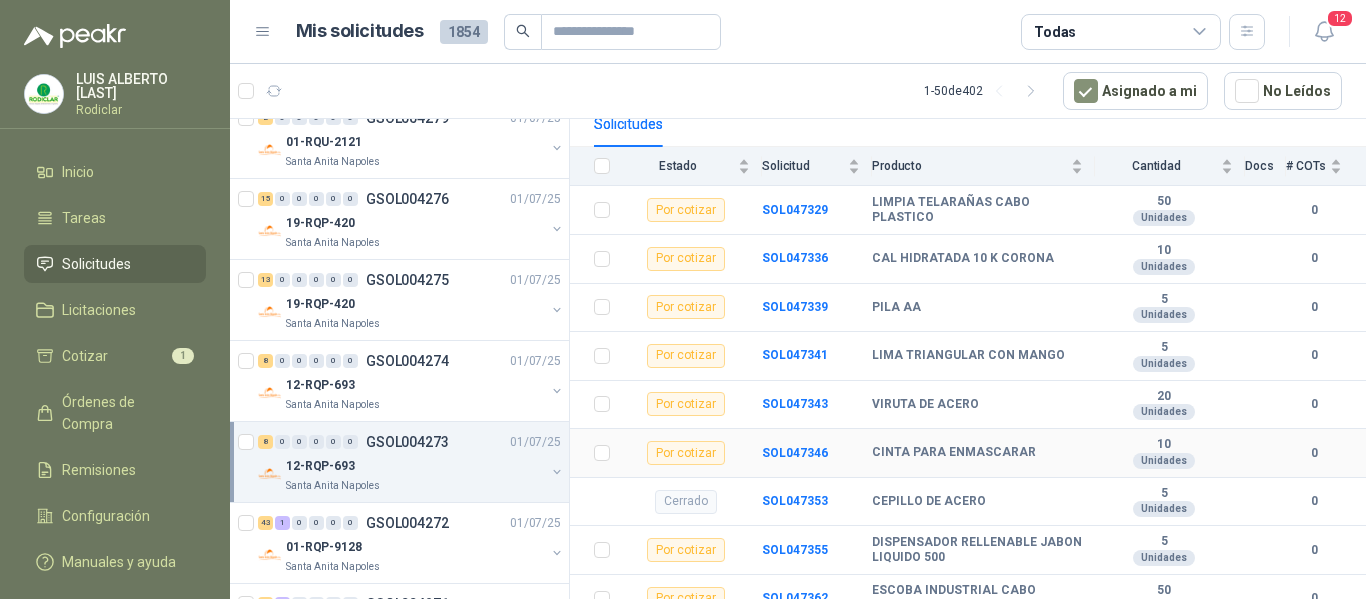 scroll, scrollTop: 218, scrollLeft: 0, axis: vertical 